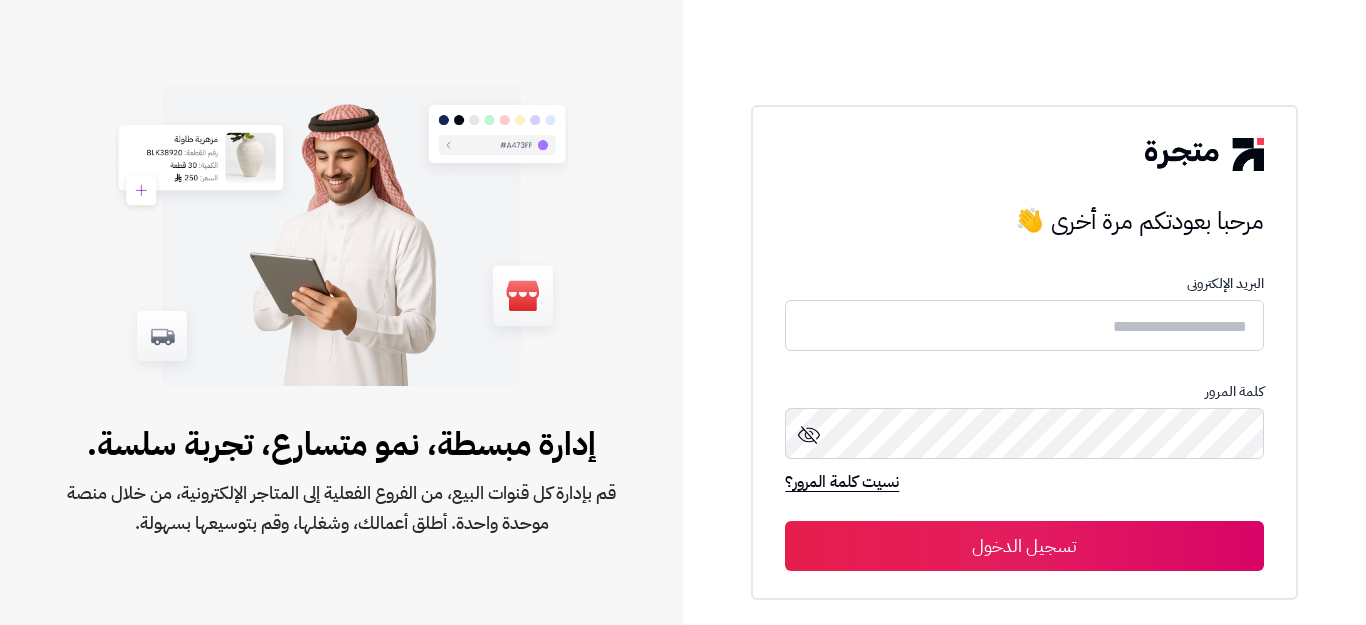 scroll, scrollTop: 0, scrollLeft: 0, axis: both 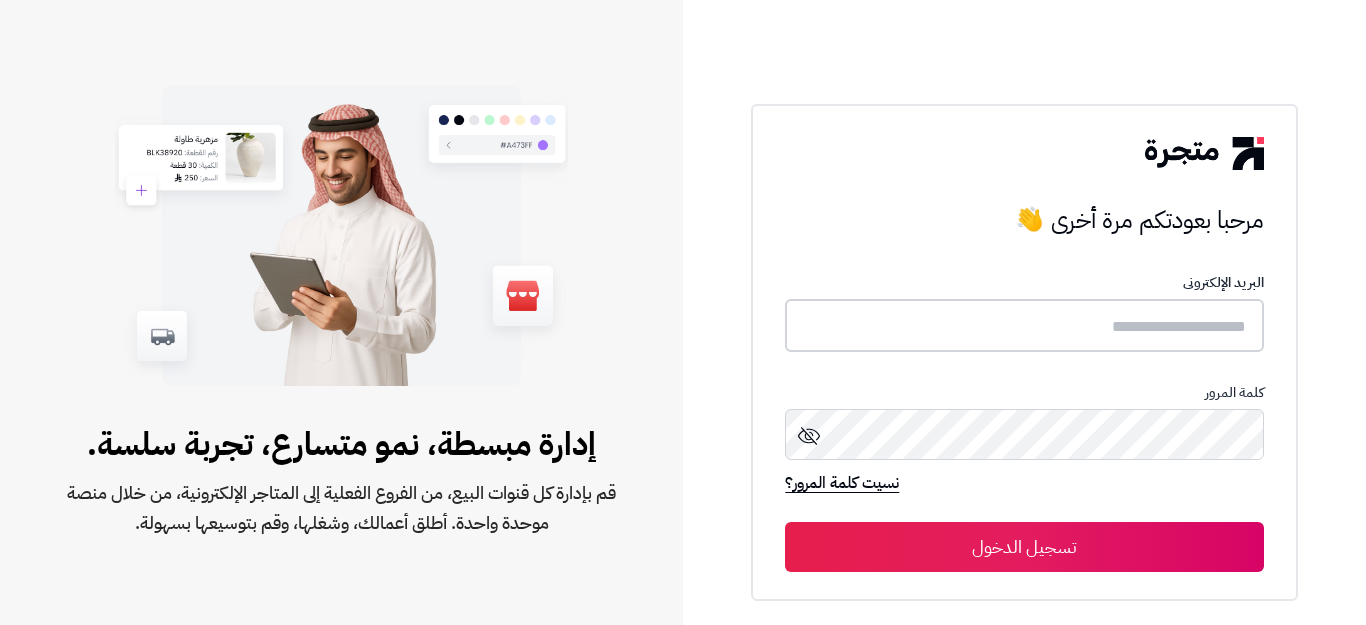 type on "**********" 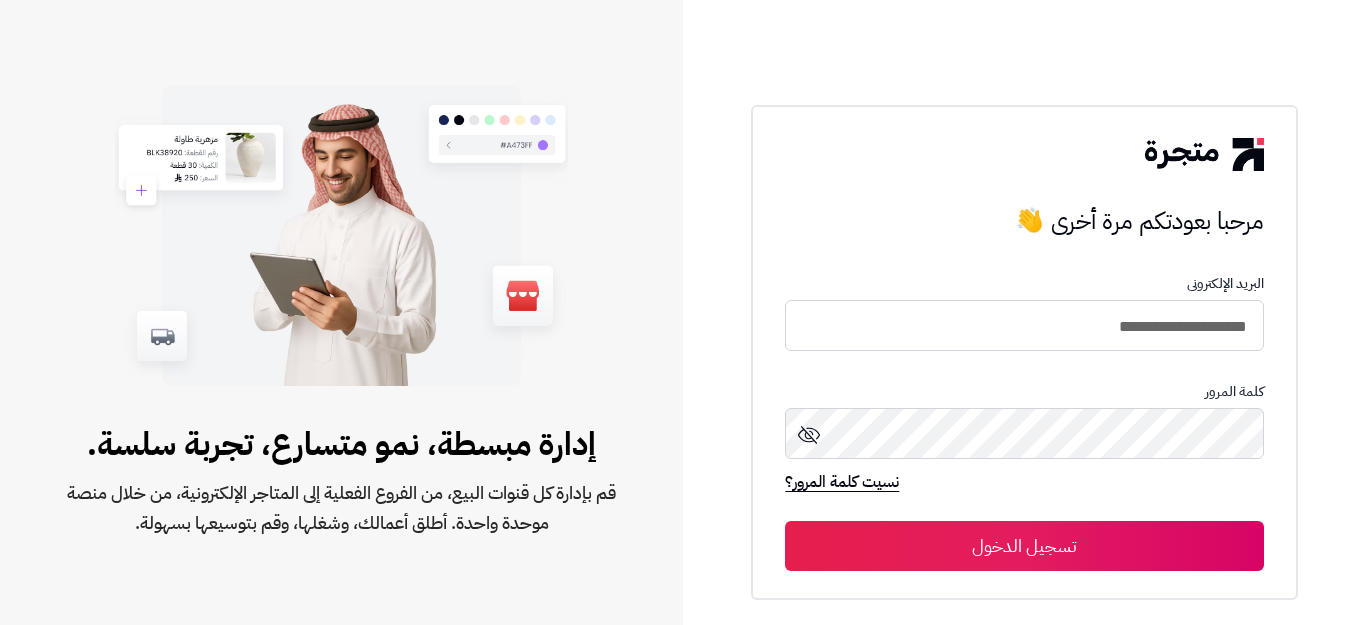 click on "تسجيل الدخول" at bounding box center (1024, 546) 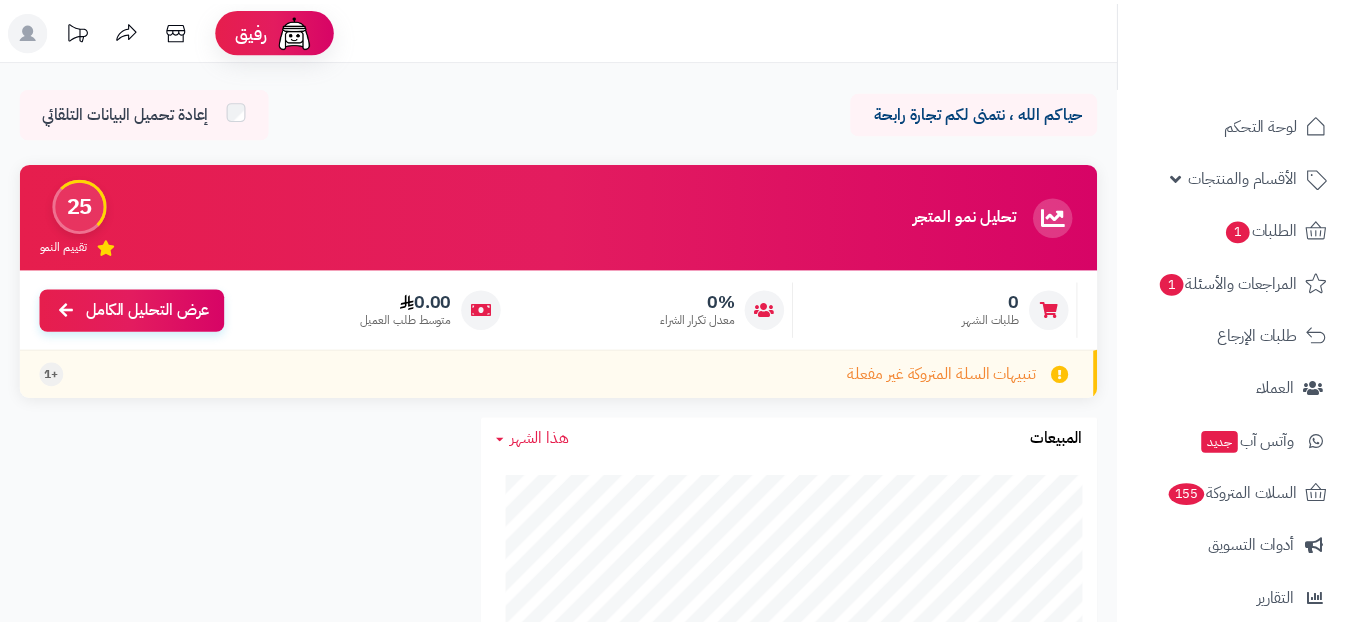 scroll, scrollTop: 0, scrollLeft: 0, axis: both 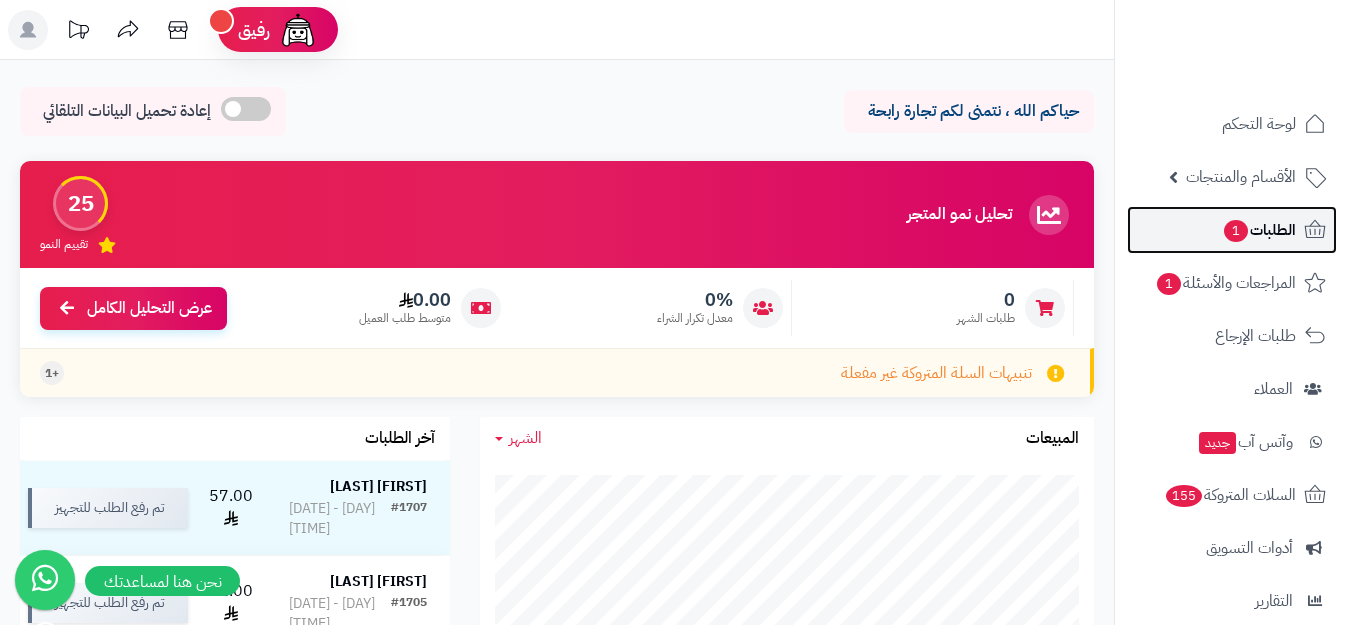 click on "الطلبات  1" at bounding box center [1259, 230] 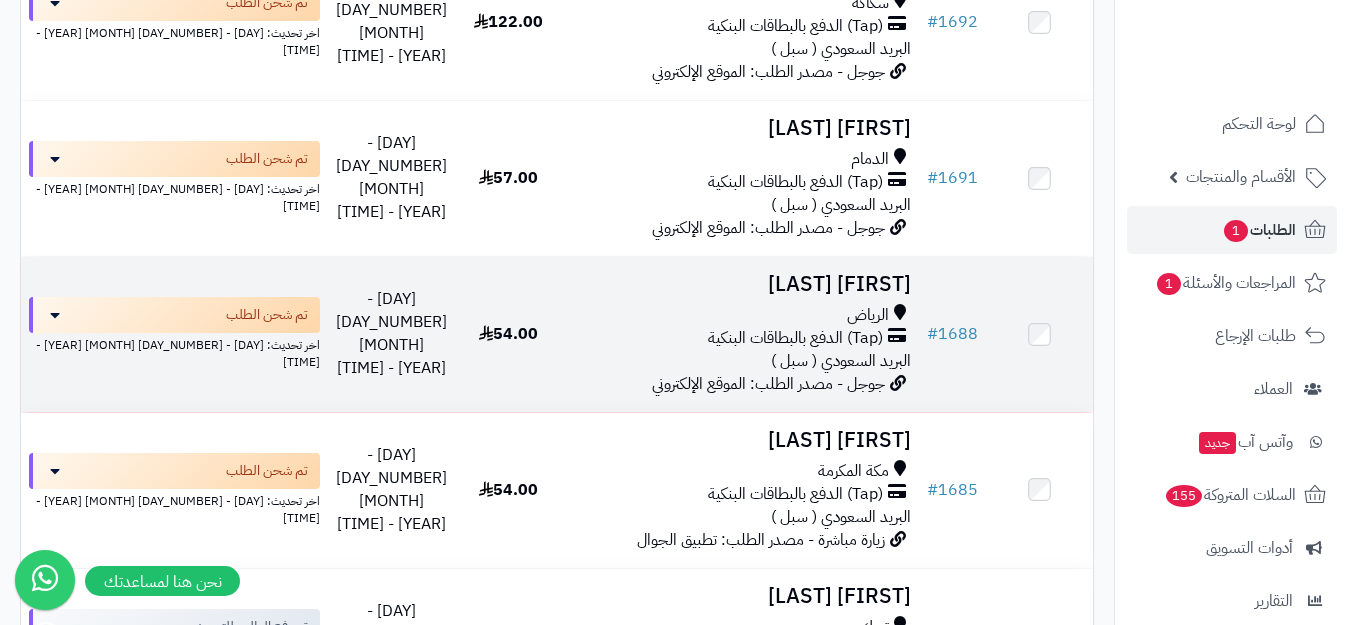 scroll, scrollTop: 1400, scrollLeft: 0, axis: vertical 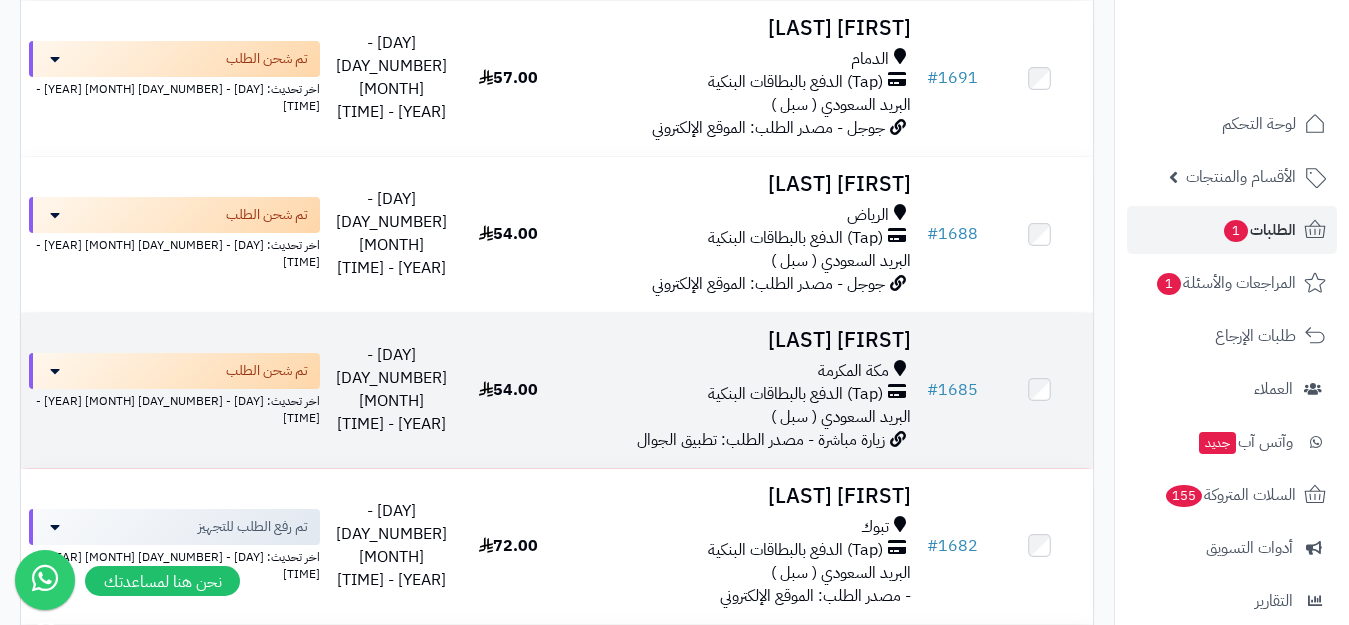 click on "أحمد المهدلي" at bounding box center [740, 340] 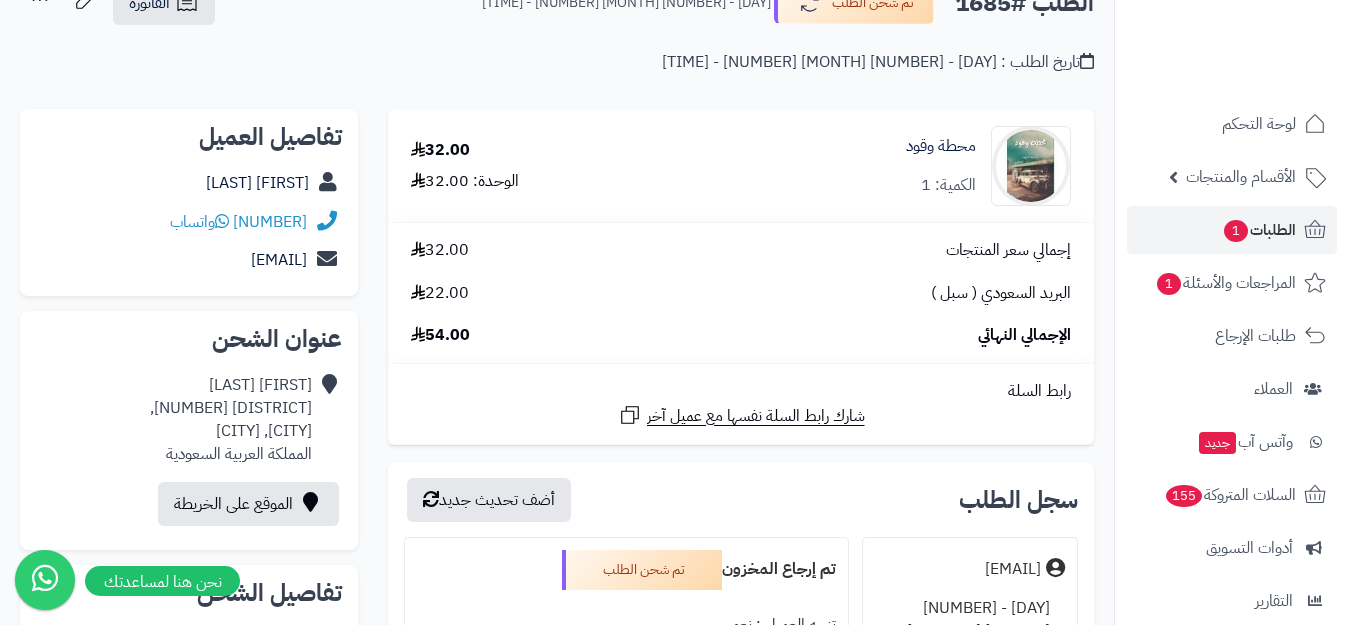 scroll, scrollTop: 200, scrollLeft: 0, axis: vertical 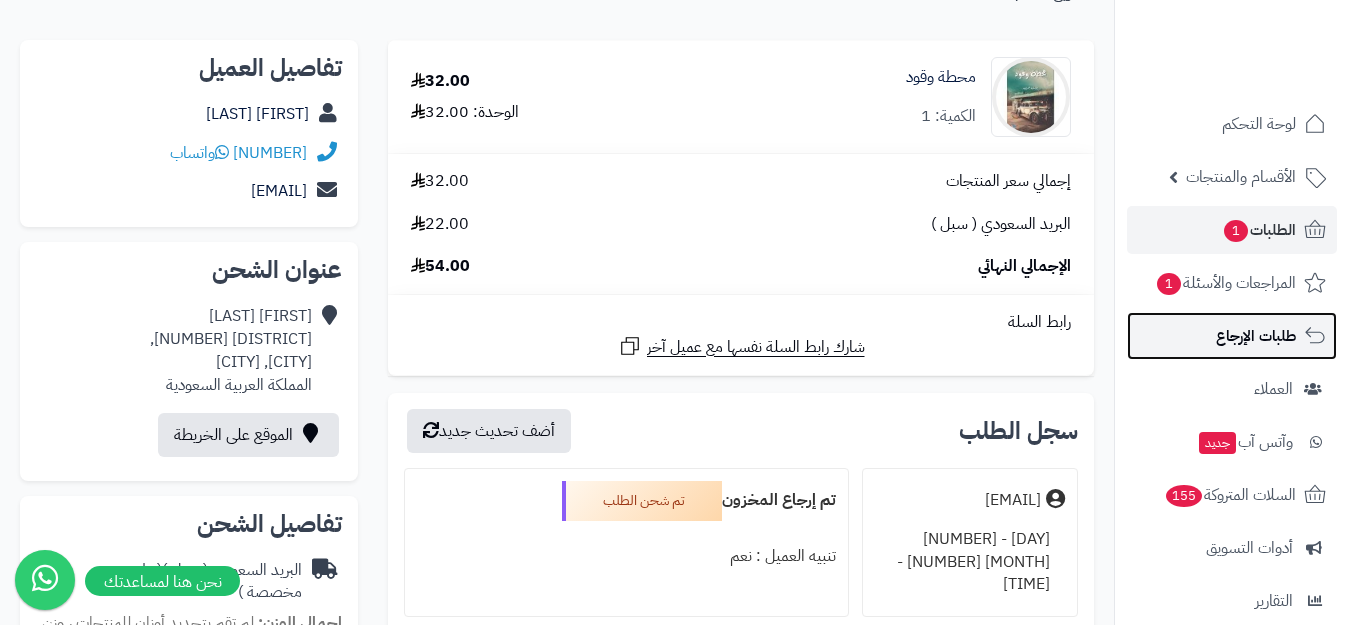click on "طلبات الإرجاع" at bounding box center [1256, 336] 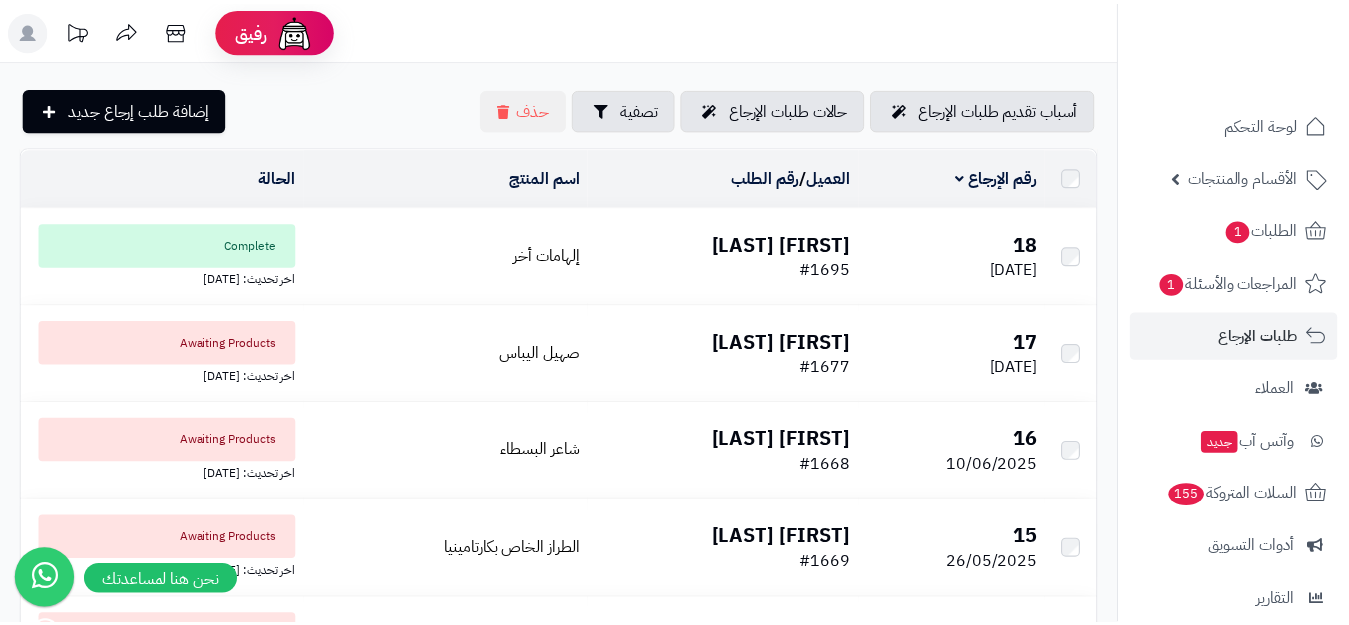 scroll, scrollTop: 0, scrollLeft: 0, axis: both 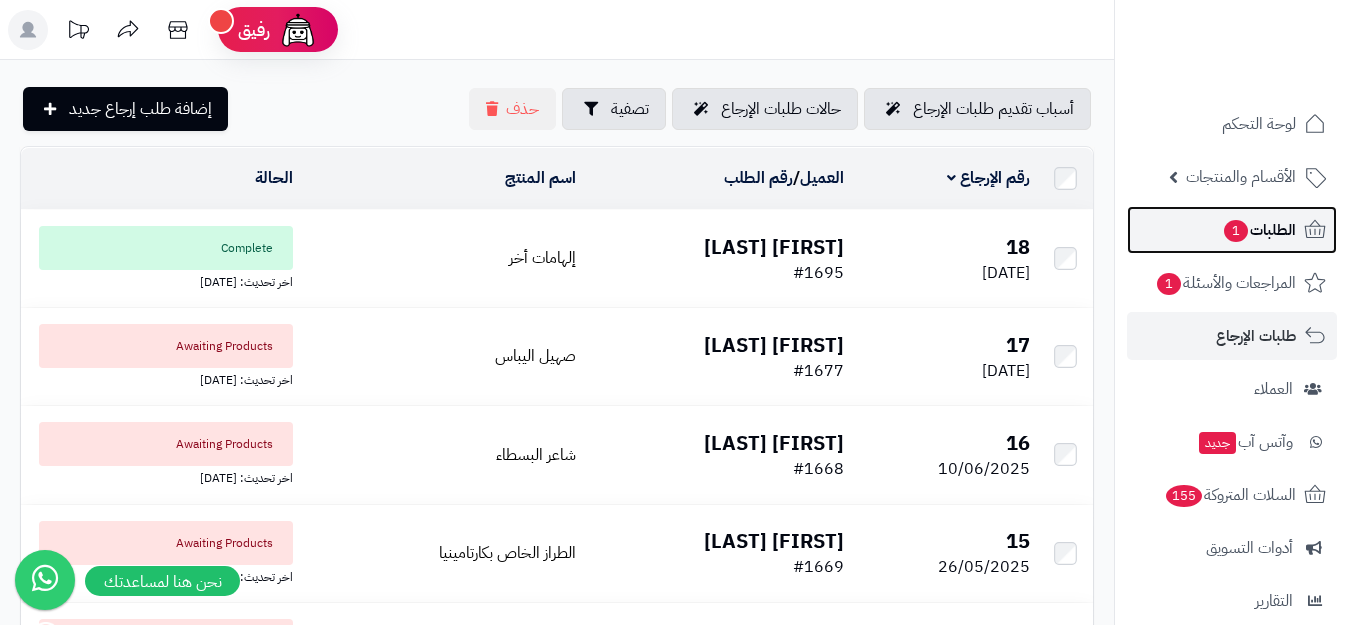 click on "الطلبات  1" at bounding box center [1259, 230] 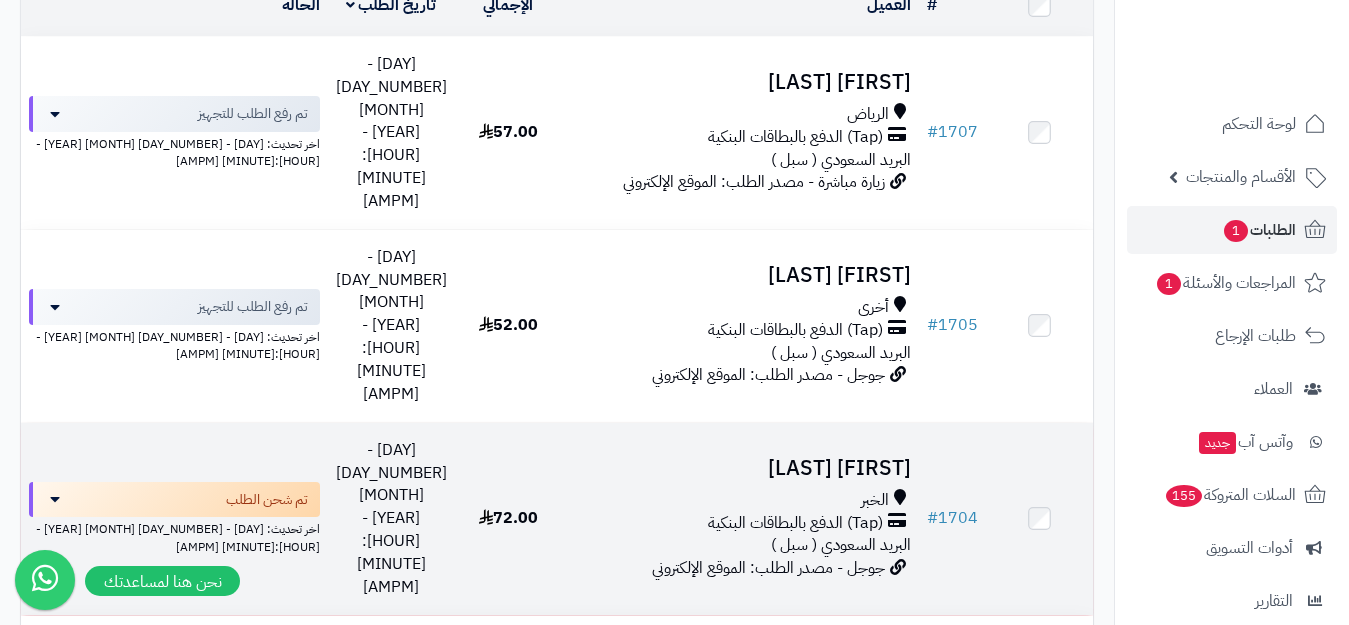 scroll, scrollTop: 300, scrollLeft: 0, axis: vertical 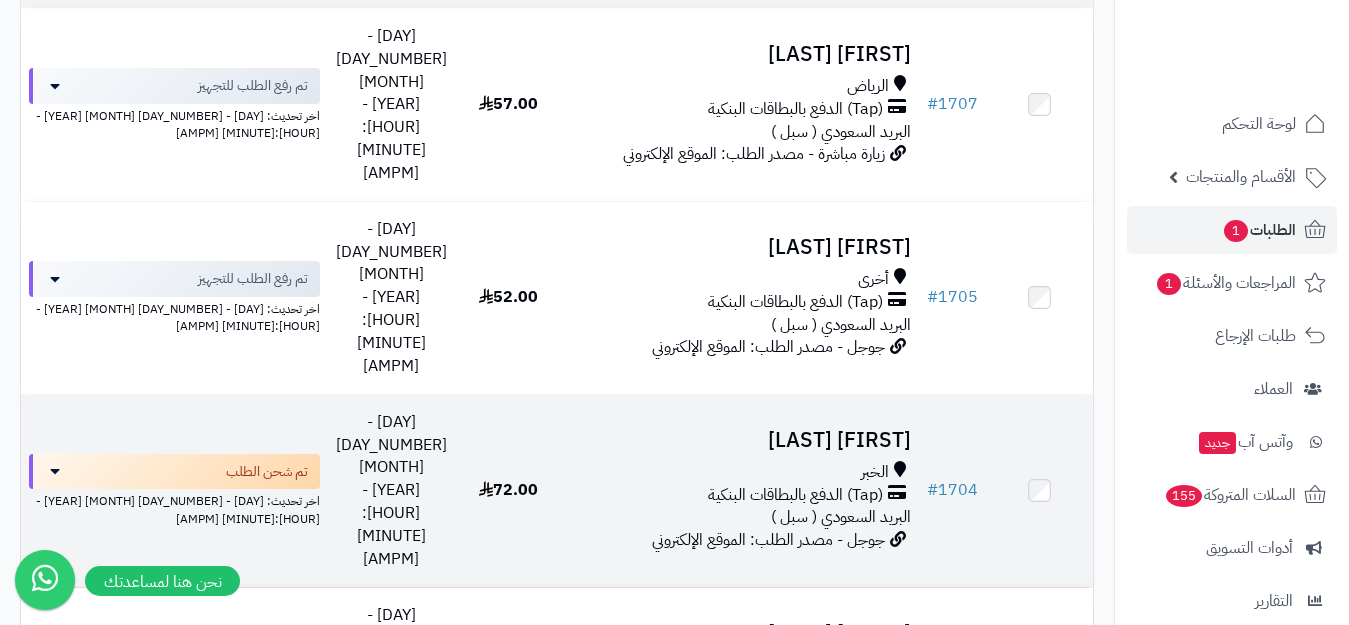 click on "[FIRST] [LAST]" at bounding box center [740, 440] 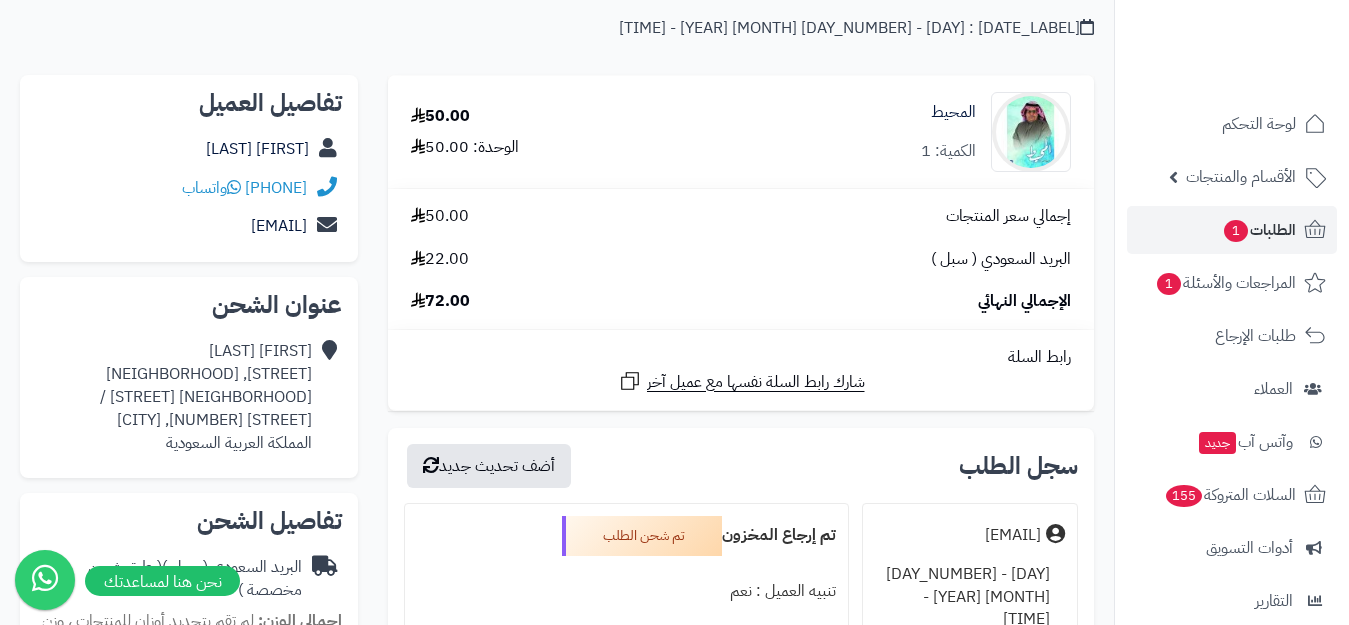 scroll, scrollTop: 0, scrollLeft: 0, axis: both 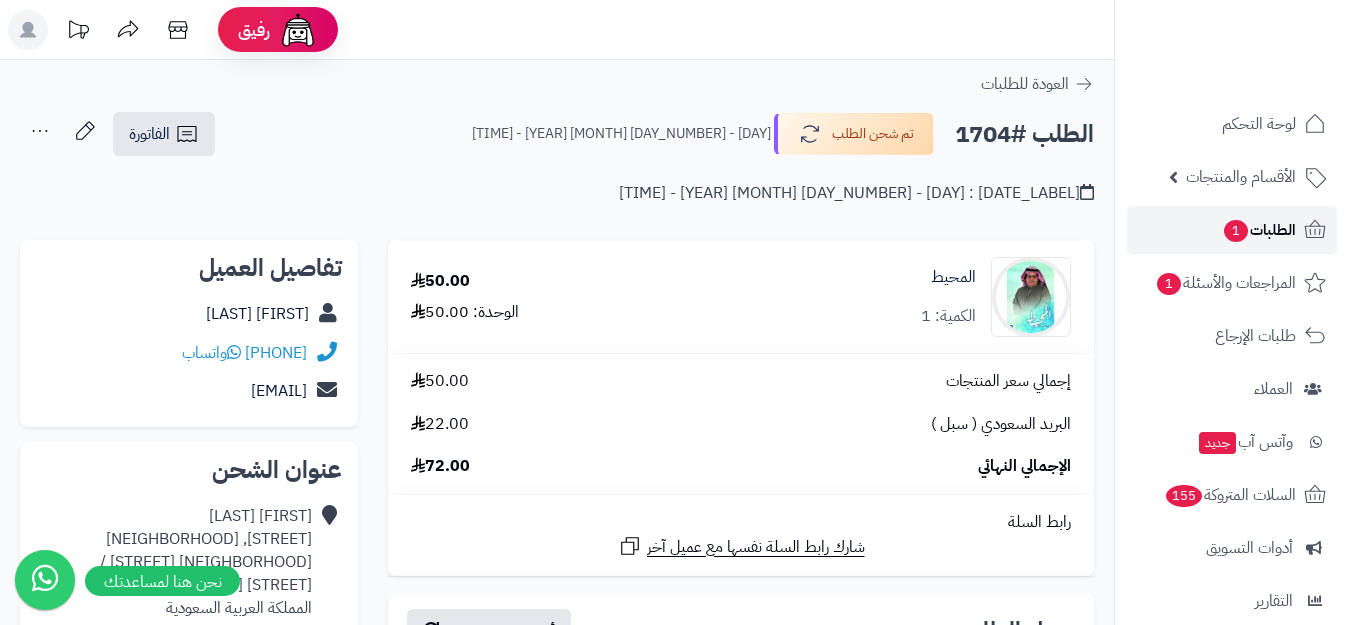 click on "الطلبات  1" at bounding box center [1259, 230] 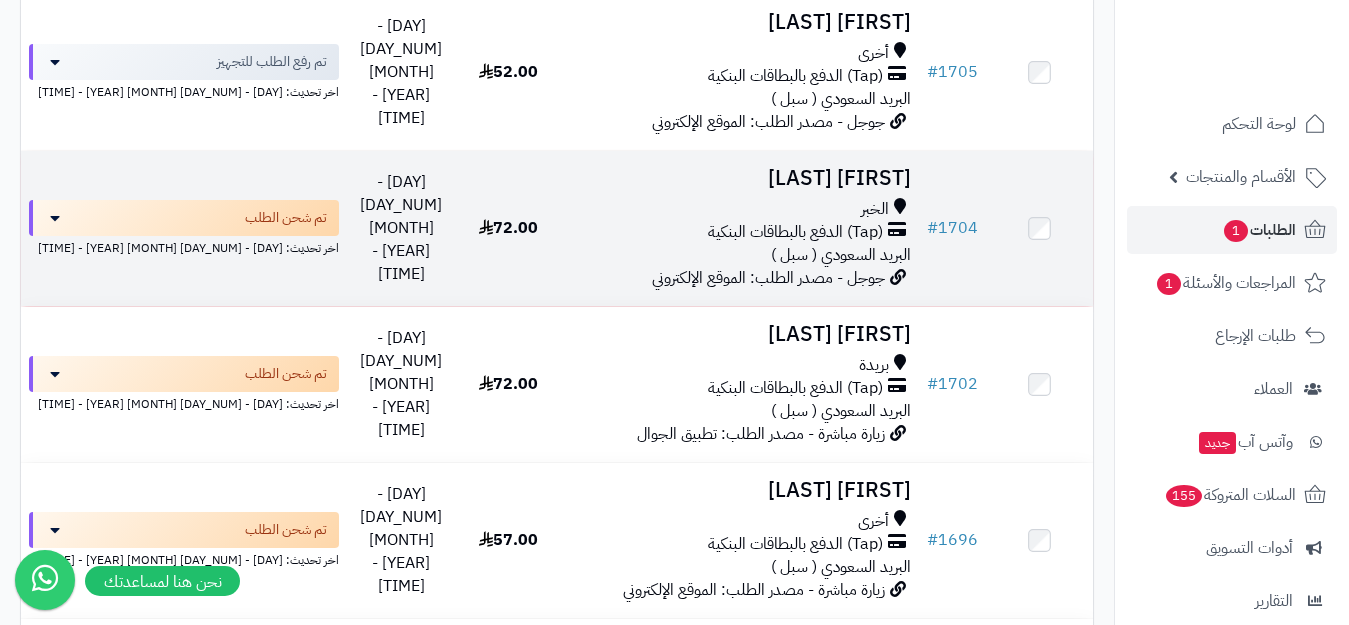 scroll, scrollTop: 600, scrollLeft: 0, axis: vertical 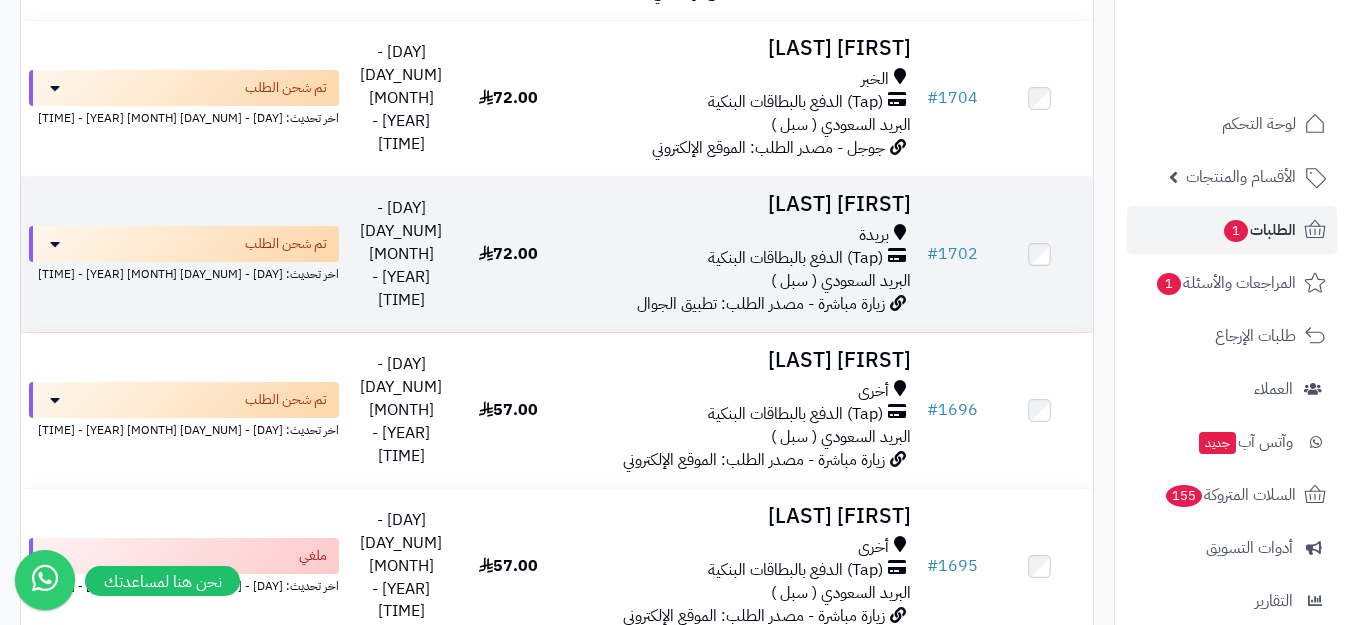 click on "[FIRST] [LAST]" at bounding box center (740, 204) 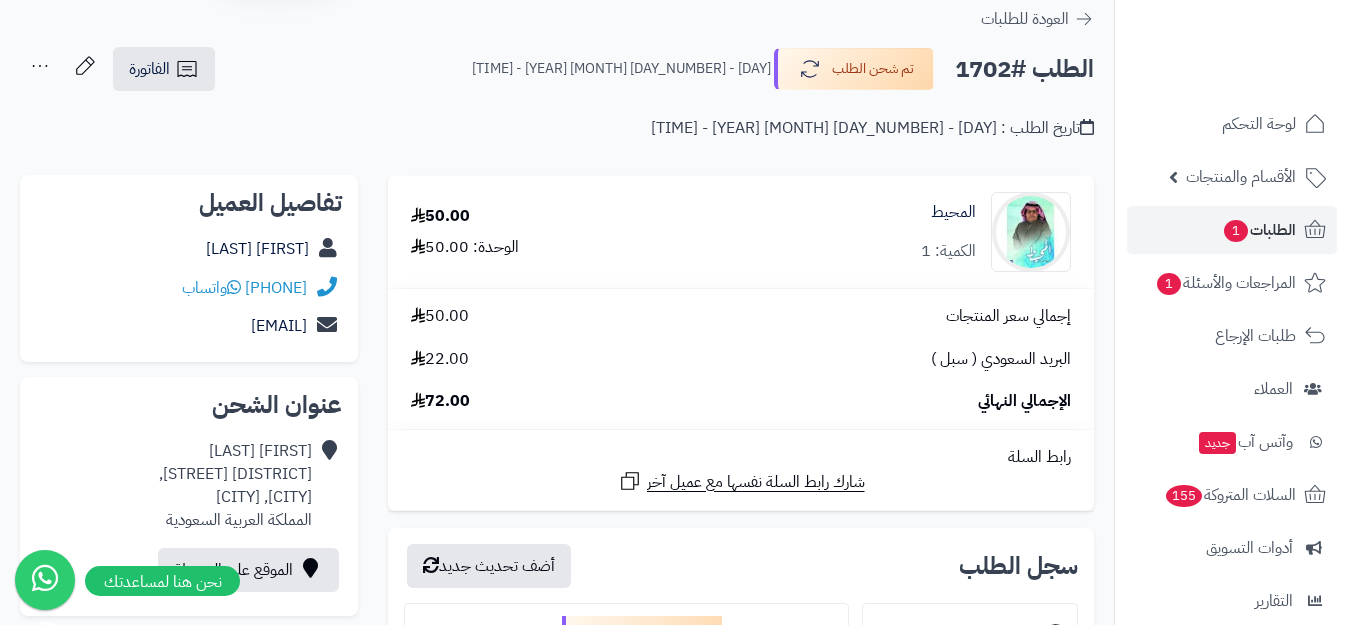 scroll, scrollTop: 100, scrollLeft: 0, axis: vertical 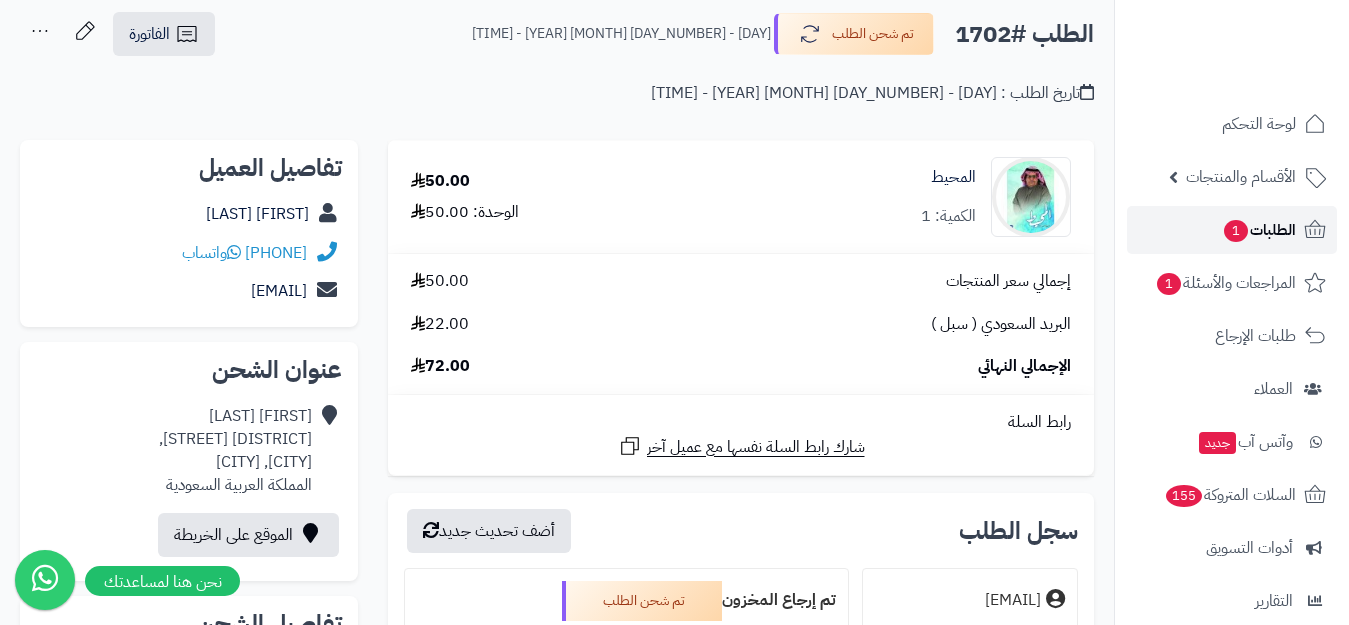 click on "الطلبات  1" at bounding box center (1259, 230) 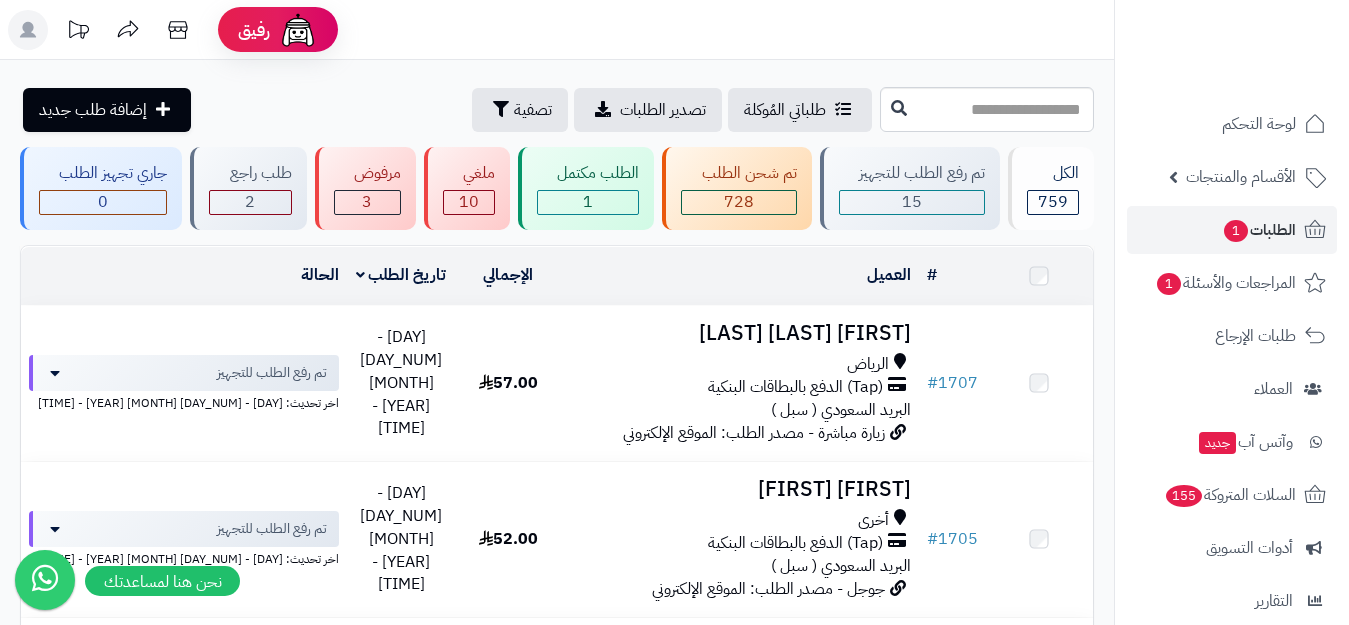 scroll, scrollTop: 0, scrollLeft: 0, axis: both 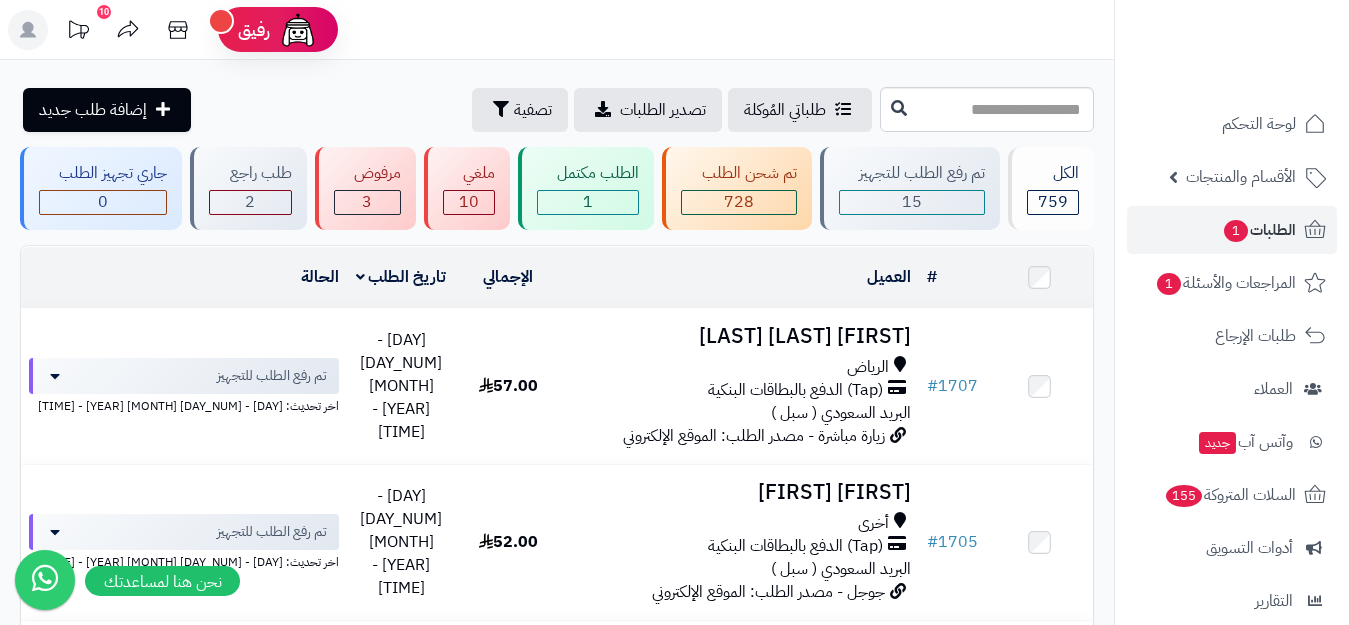 click on "رفيق !
10   الطلبات معالجة مكتمل إرجاع المنتجات العملاء المتواجدون الان 2636 عملاء منتظرين موافقة التسجيل المنتجات غير متوفر
إدارة  دار الرائدية الإدارة برجاء تجديد الاشتراك
الباقة المتقدمة
تسجيل الخروج" at bounding box center (674, 30) 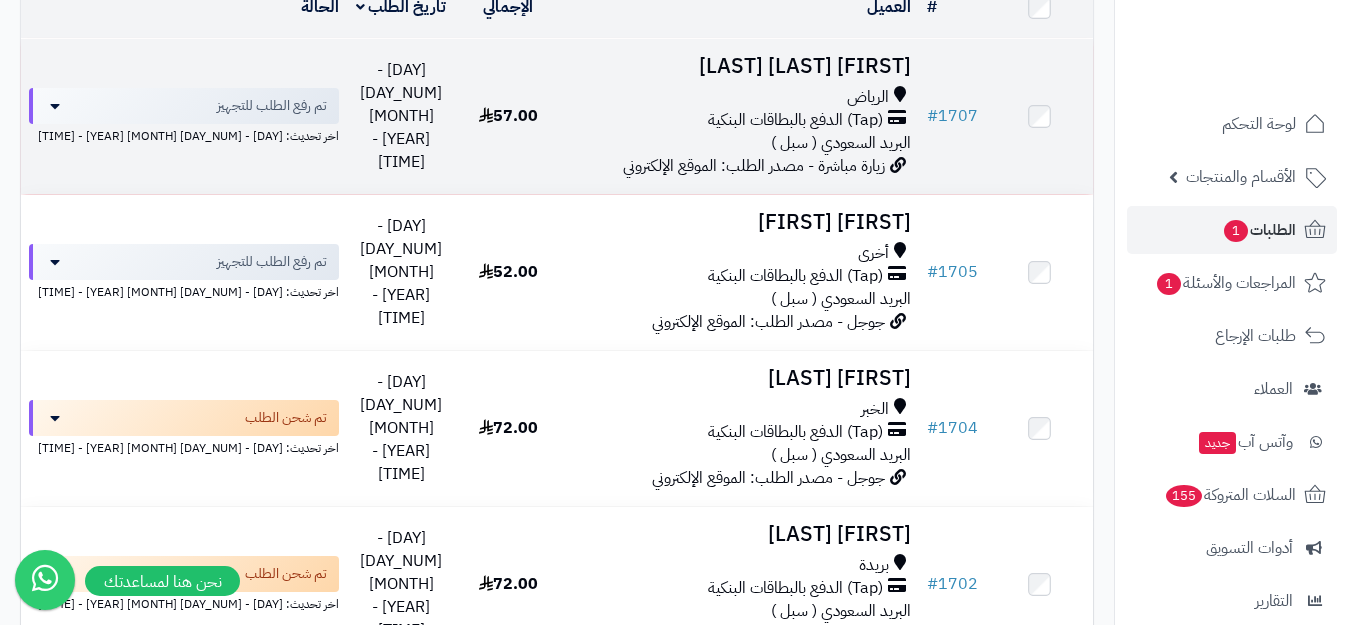scroll, scrollTop: 300, scrollLeft: 0, axis: vertical 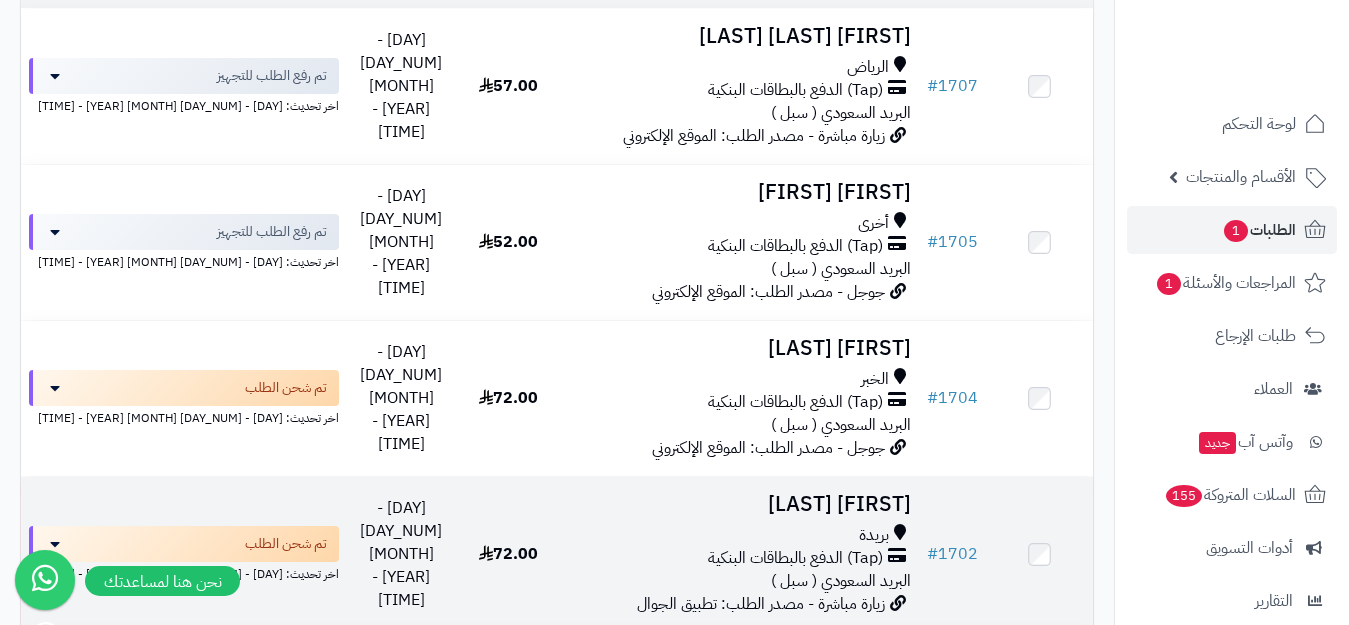 click on "[FIRST] [LAST]" at bounding box center [740, 504] 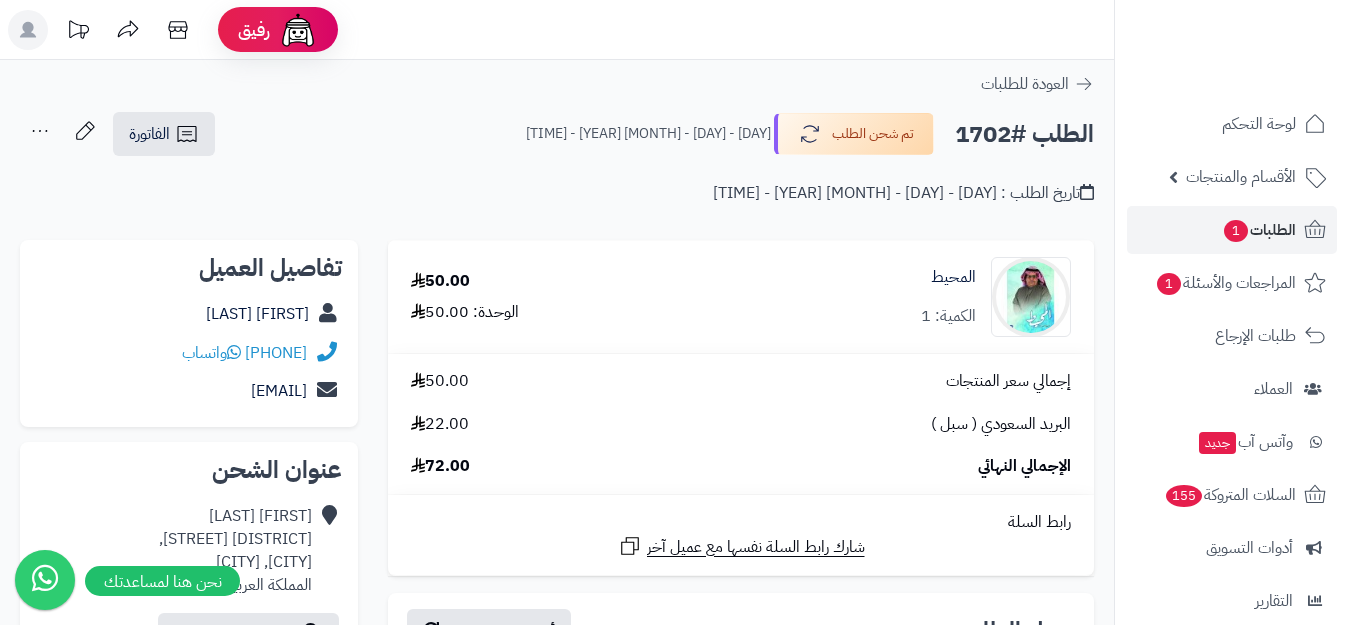 scroll, scrollTop: 0, scrollLeft: 0, axis: both 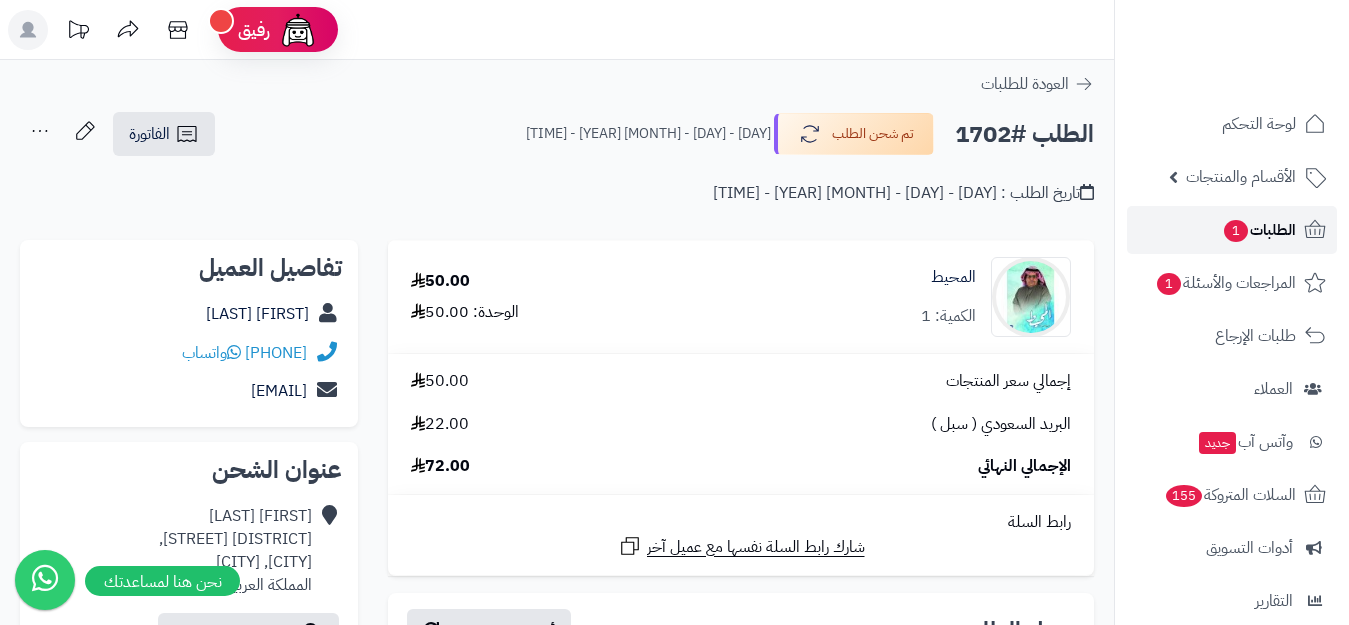 click on "الطلبات  1" at bounding box center [1259, 230] 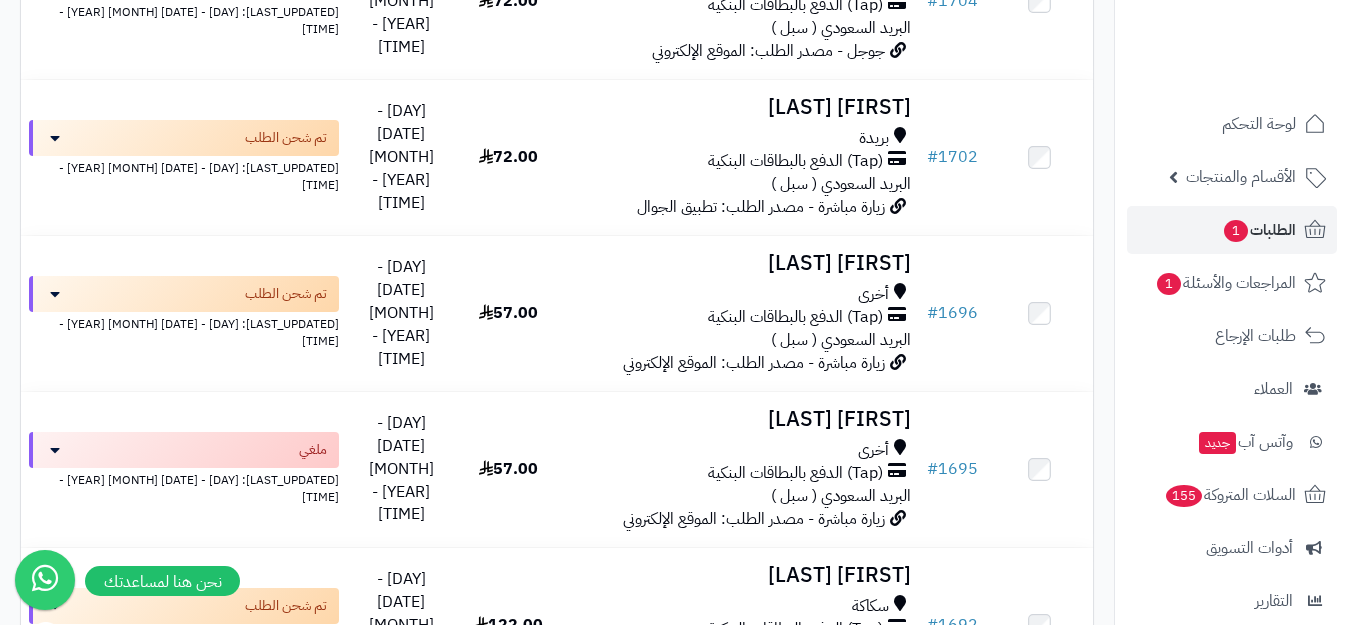 scroll, scrollTop: 700, scrollLeft: 0, axis: vertical 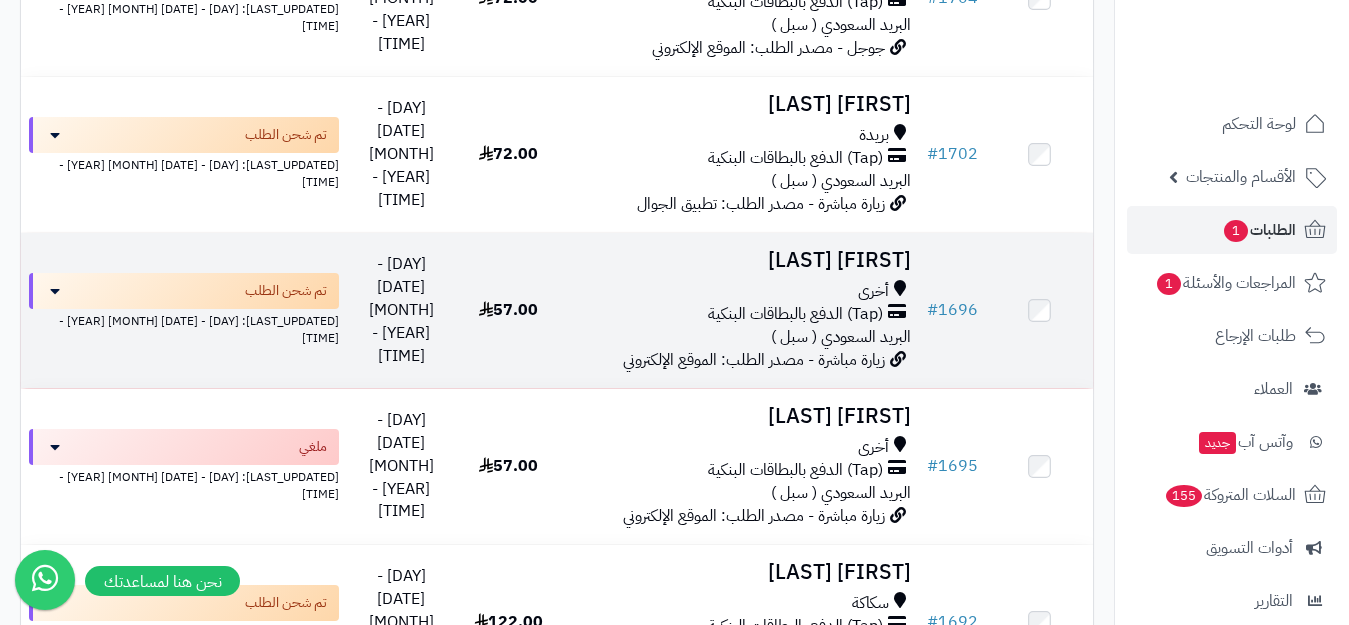 click on "احمد  الغامدي" at bounding box center [740, 260] 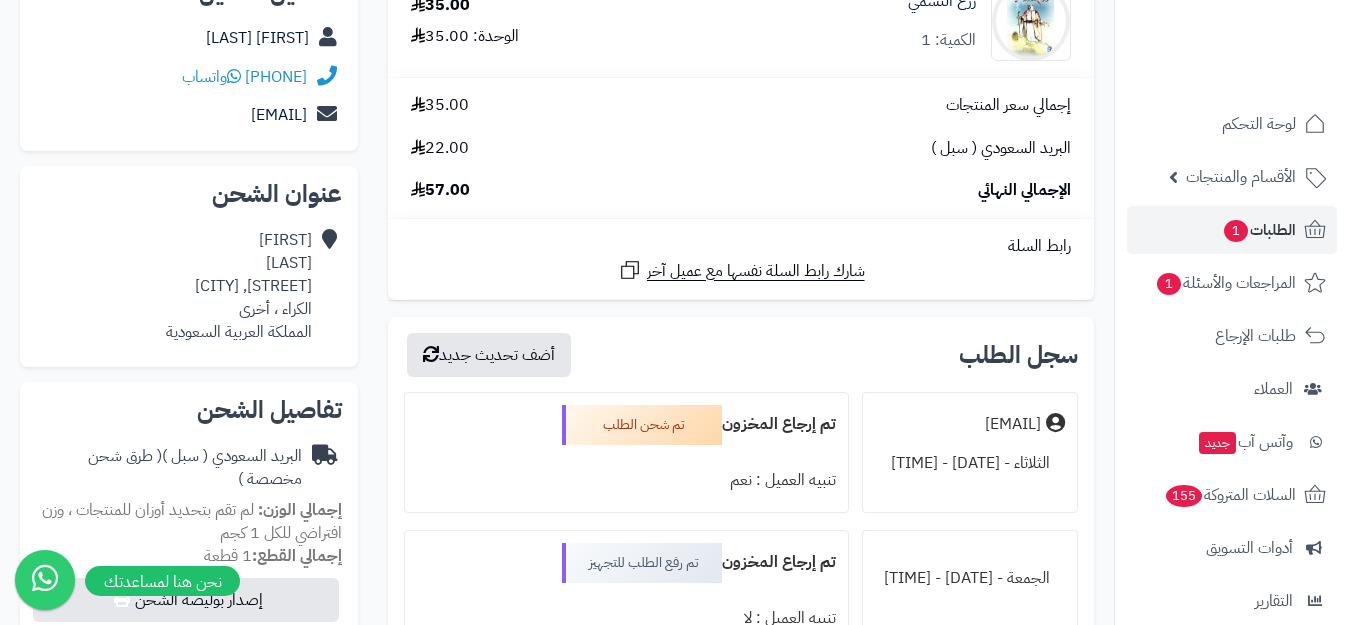 scroll, scrollTop: 300, scrollLeft: 0, axis: vertical 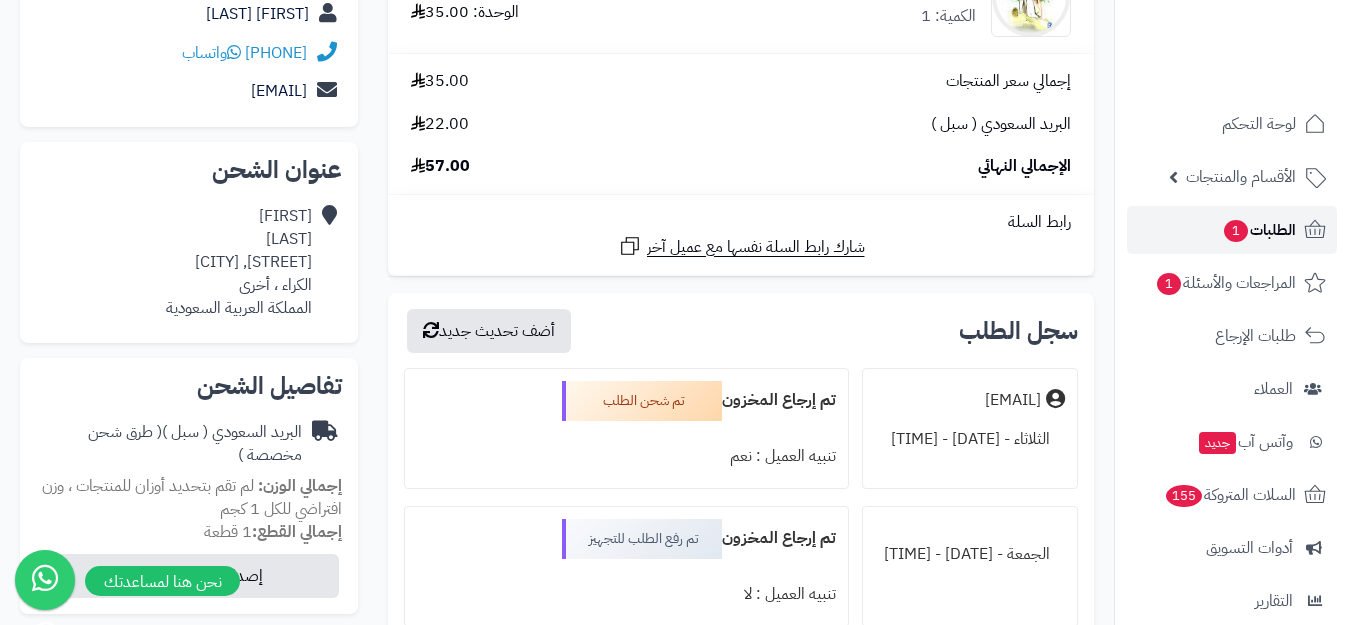 click on "الطلبات  1" at bounding box center [1259, 230] 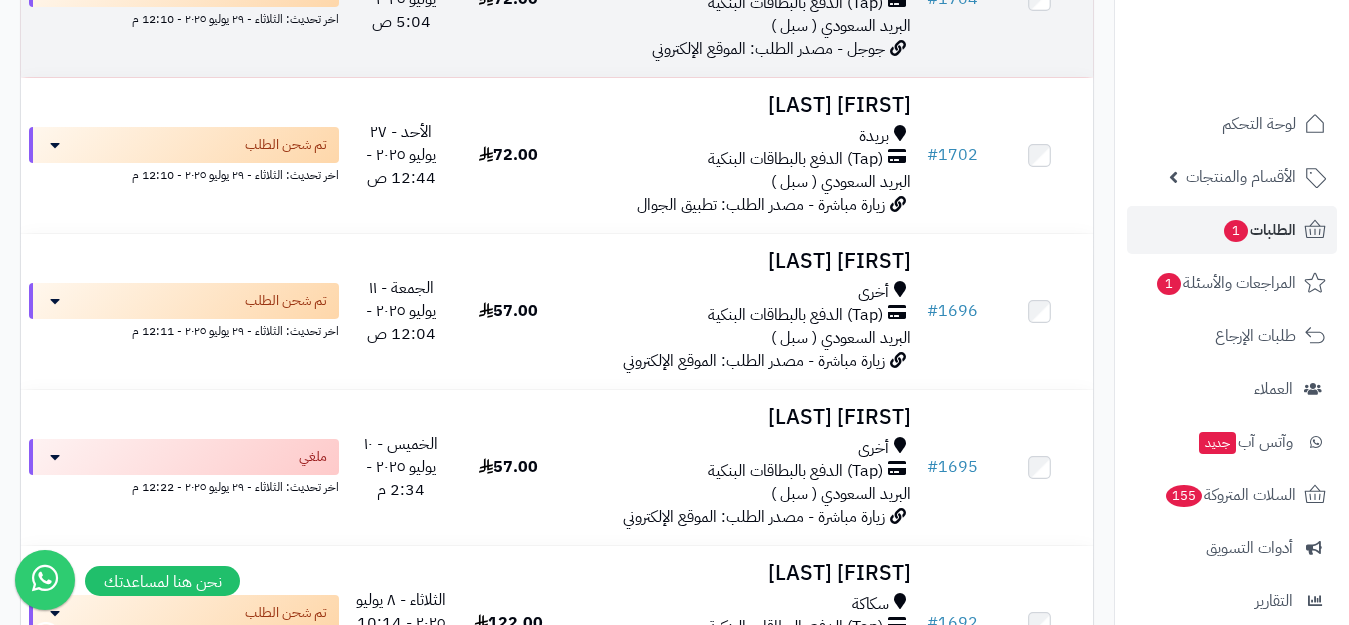 scroll, scrollTop: 700, scrollLeft: 0, axis: vertical 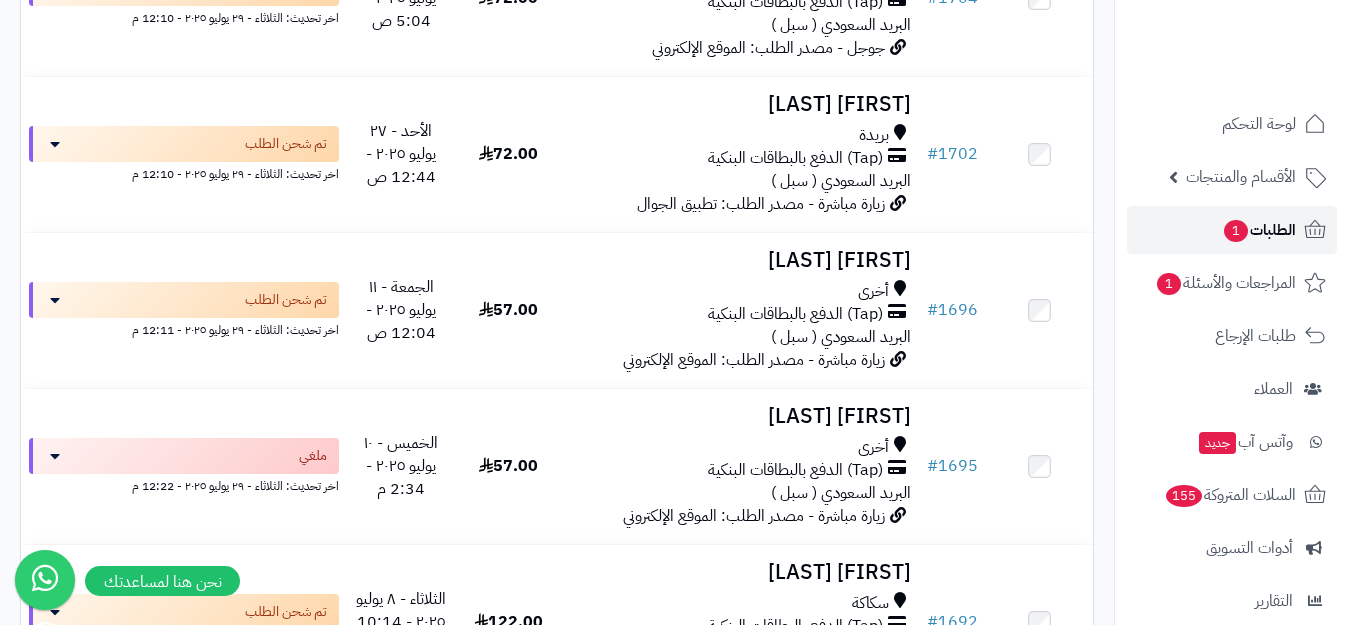 click on "الطلبات  1" at bounding box center [1259, 230] 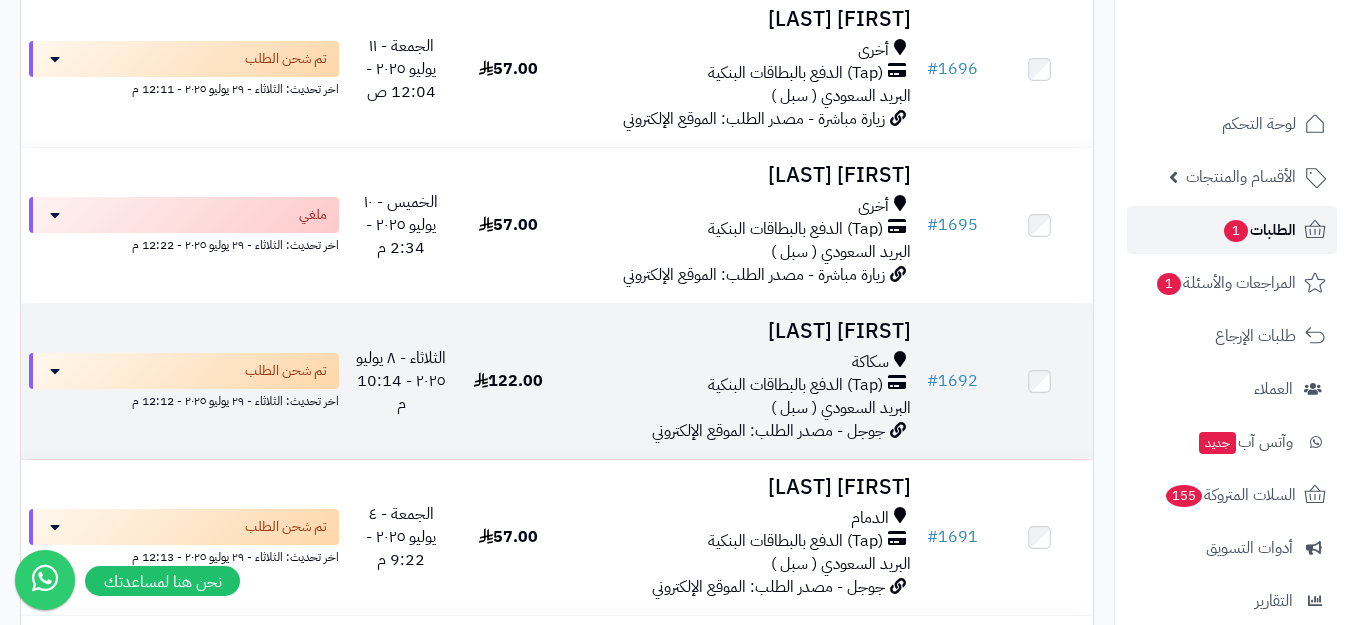 scroll, scrollTop: 1000, scrollLeft: 0, axis: vertical 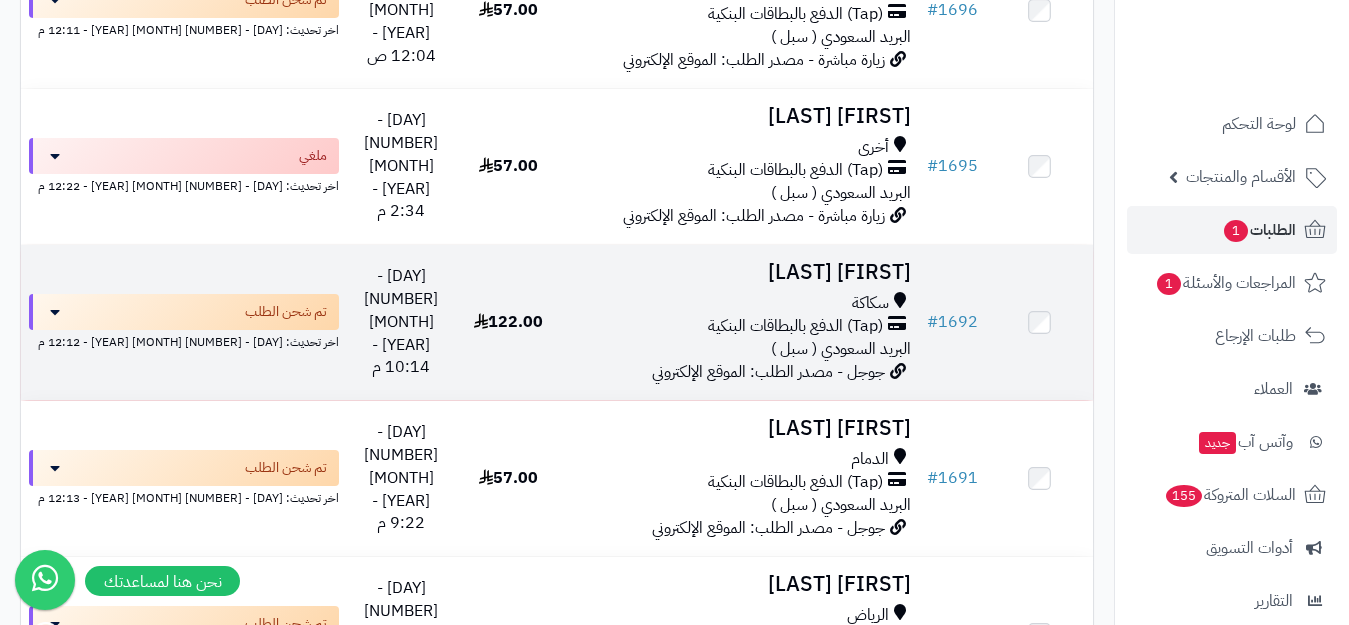 click on "[FIRST] [LAST]" at bounding box center (740, 272) 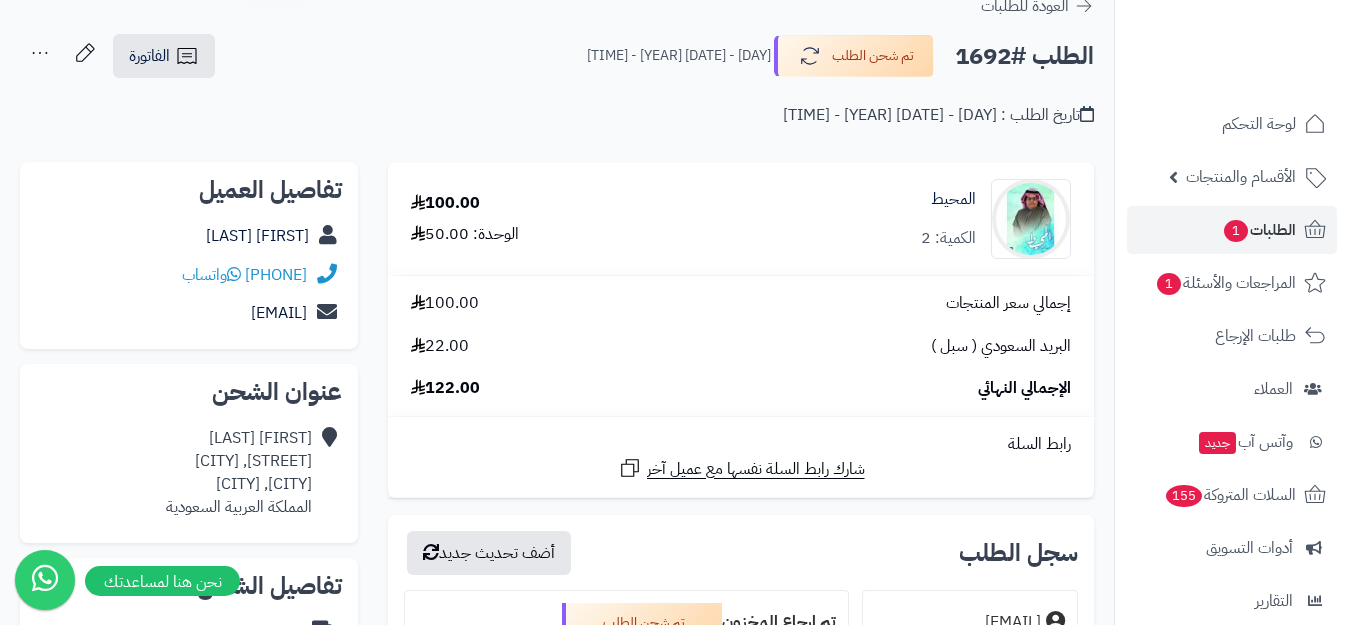 scroll, scrollTop: 0, scrollLeft: 0, axis: both 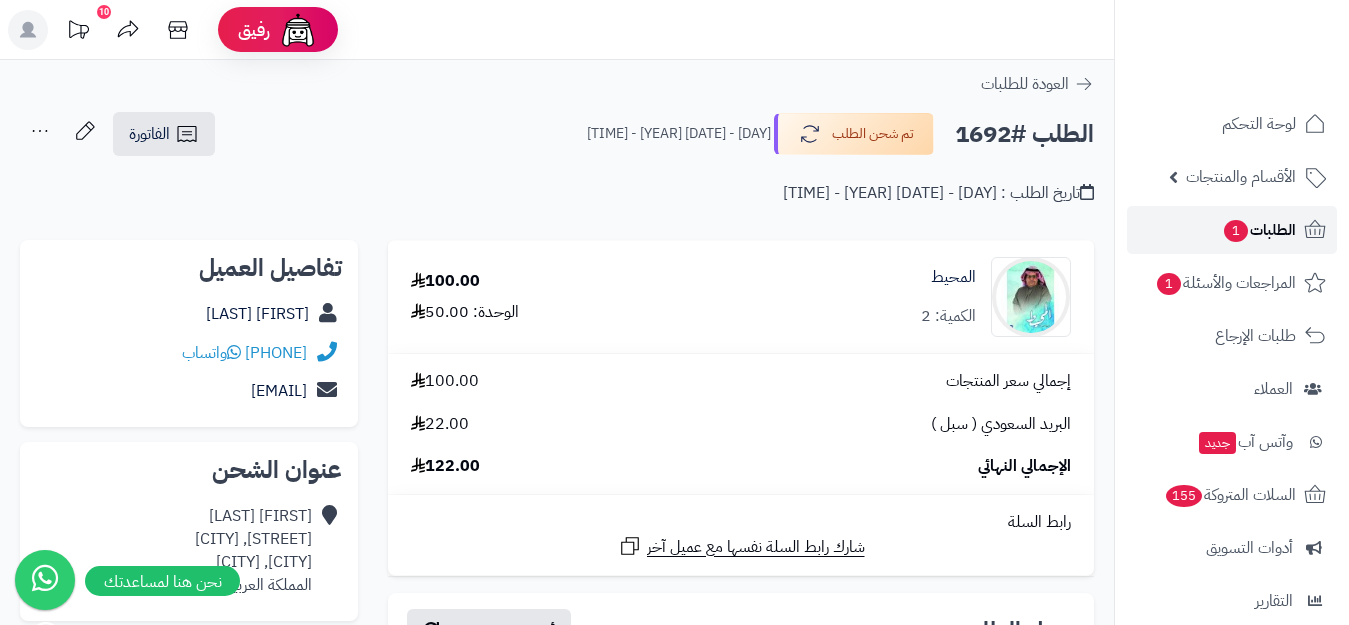 click on "الطلبات  1" at bounding box center [1259, 230] 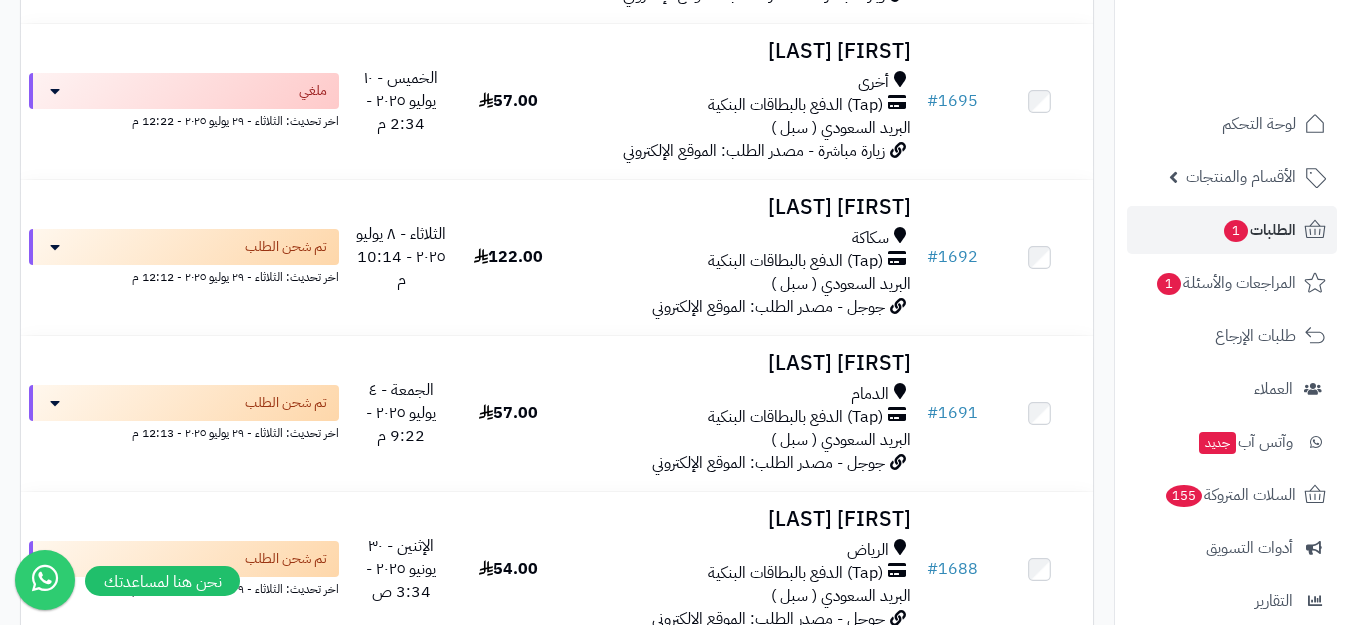 scroll, scrollTop: 1100, scrollLeft: 0, axis: vertical 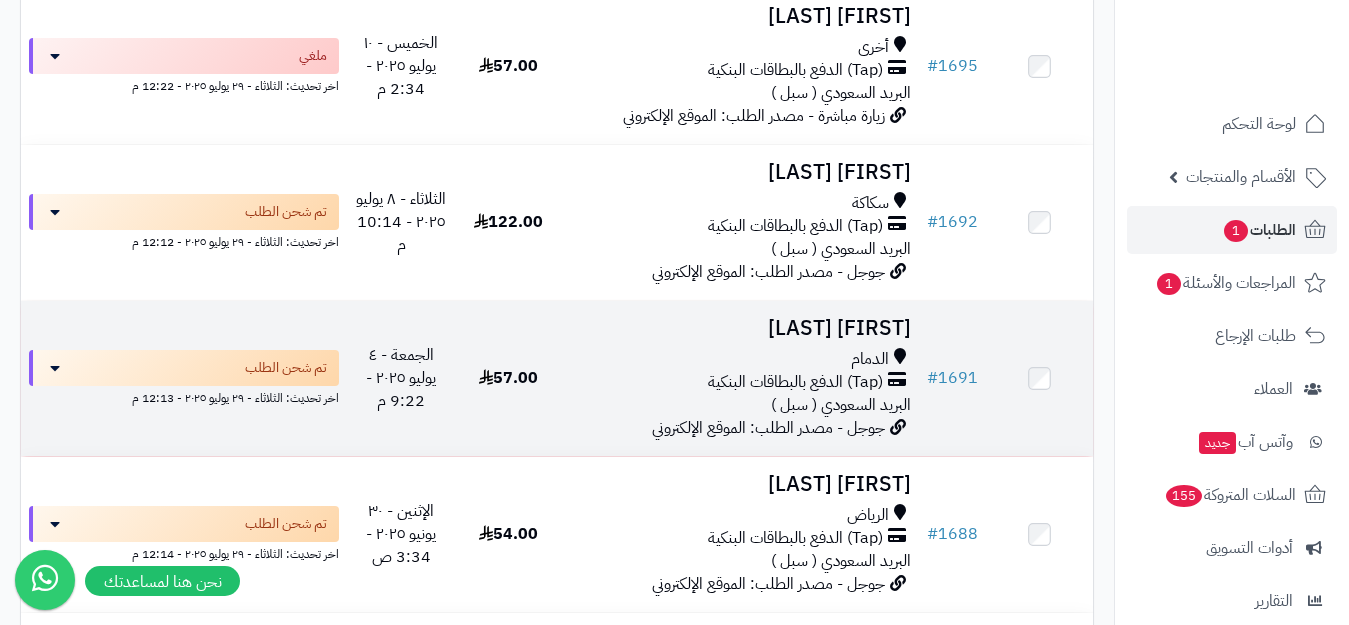 click on "خالد  البواردي" at bounding box center (740, 328) 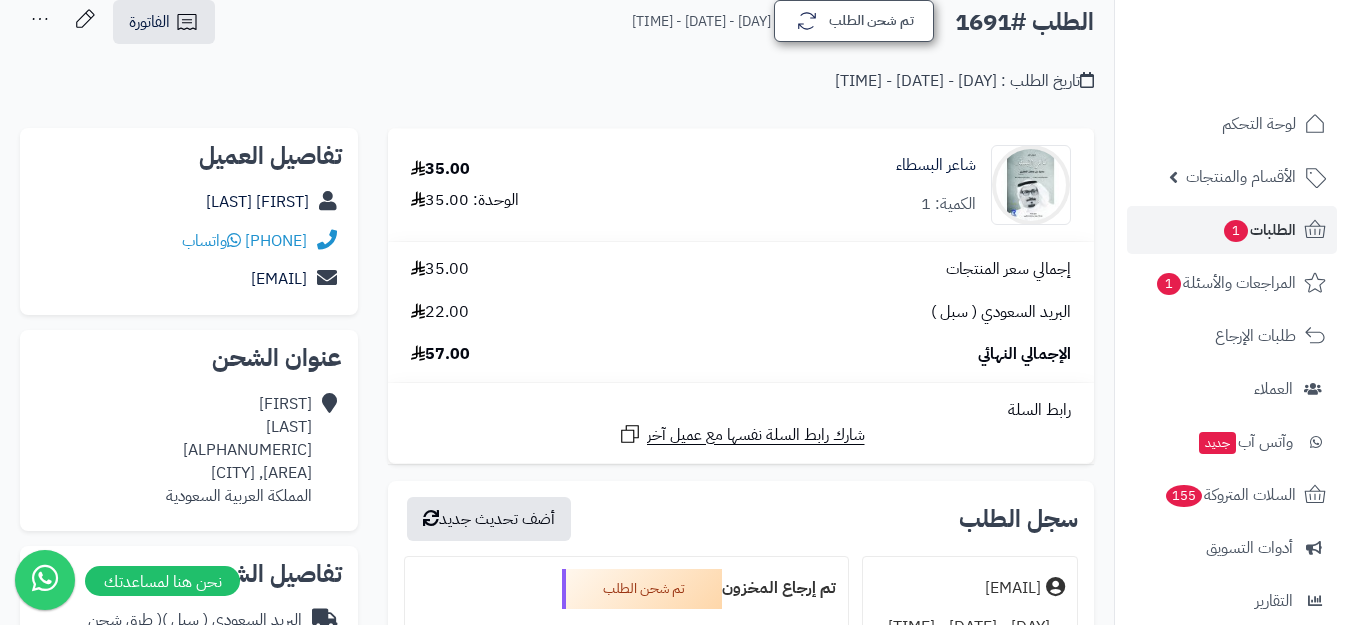 scroll, scrollTop: 0, scrollLeft: 0, axis: both 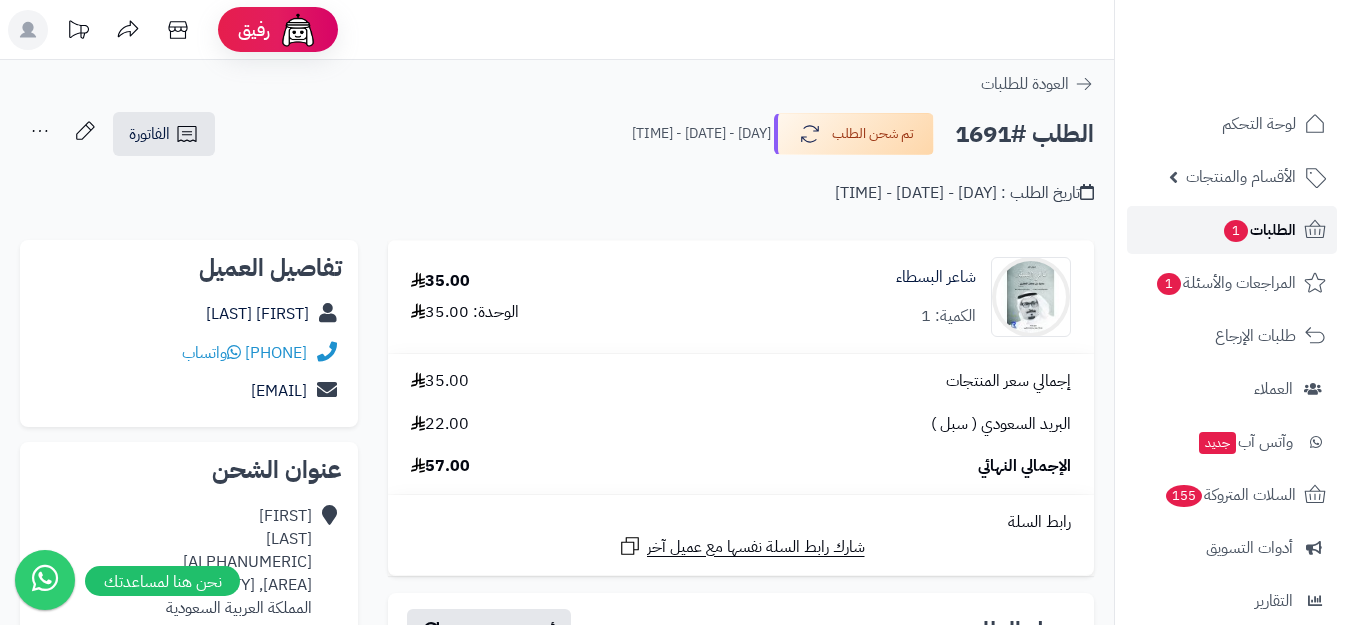 click on "الطلبات  1" at bounding box center (1259, 230) 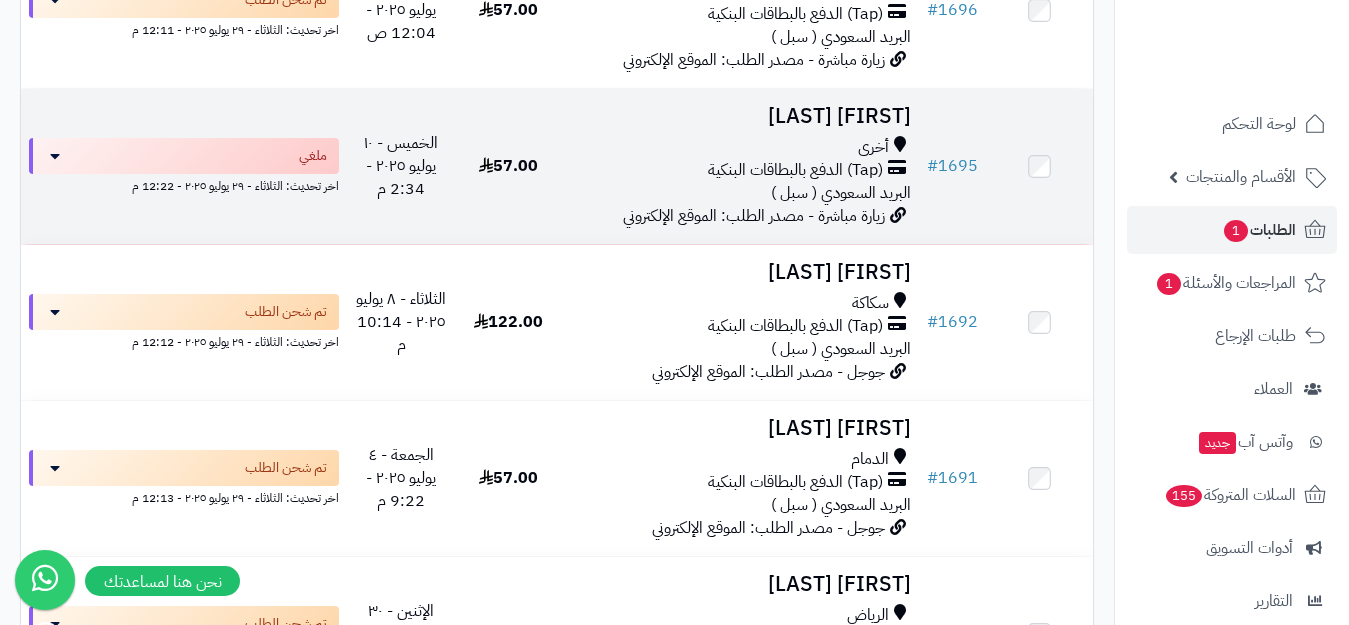 scroll, scrollTop: 1200, scrollLeft: 0, axis: vertical 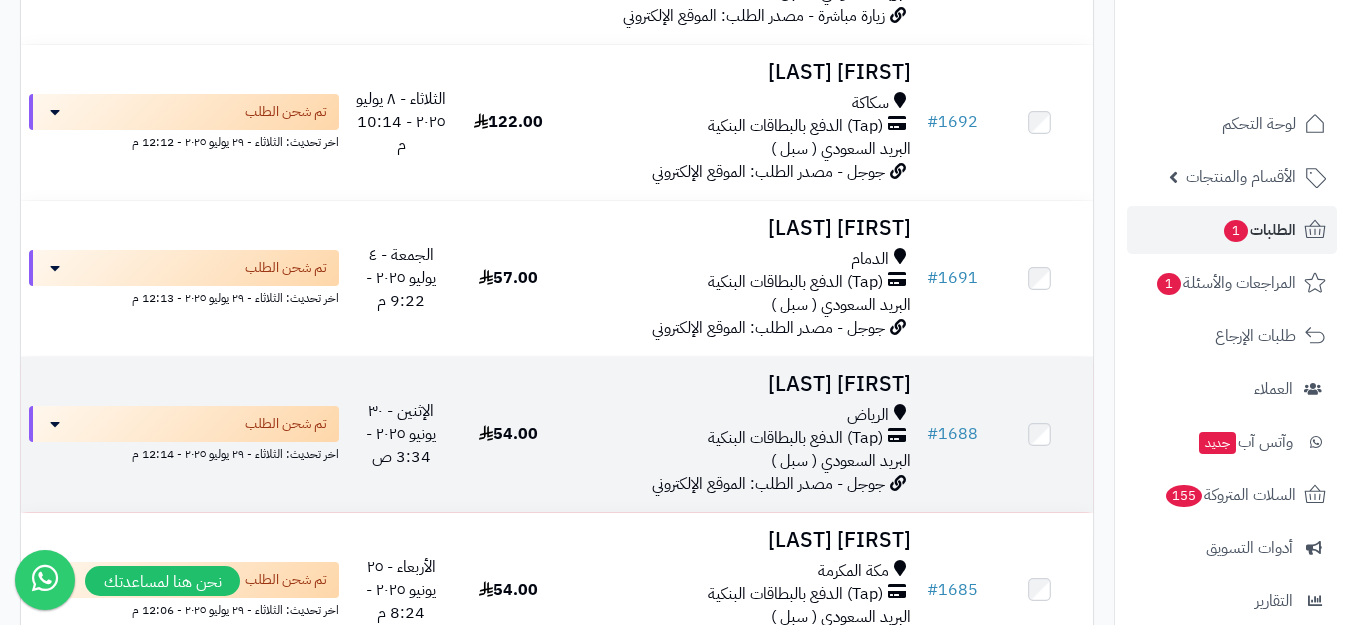 click on "[FIRST] [LAST]" at bounding box center [740, 384] 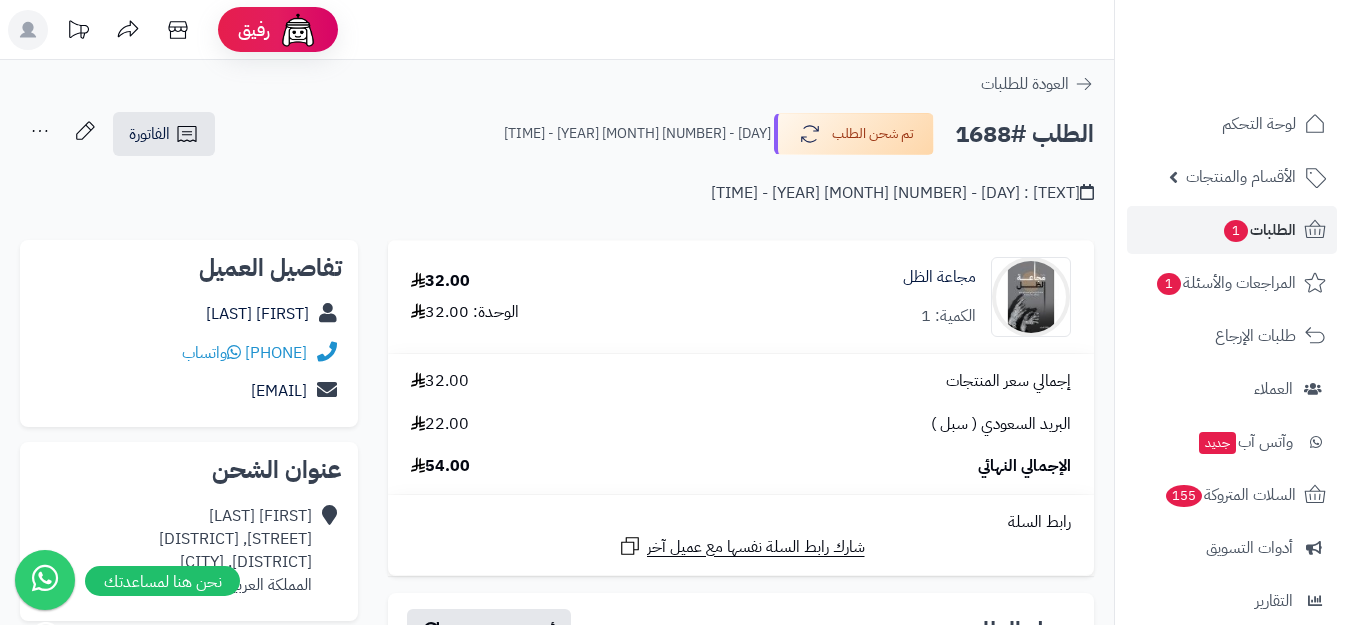 scroll, scrollTop: 0, scrollLeft: 0, axis: both 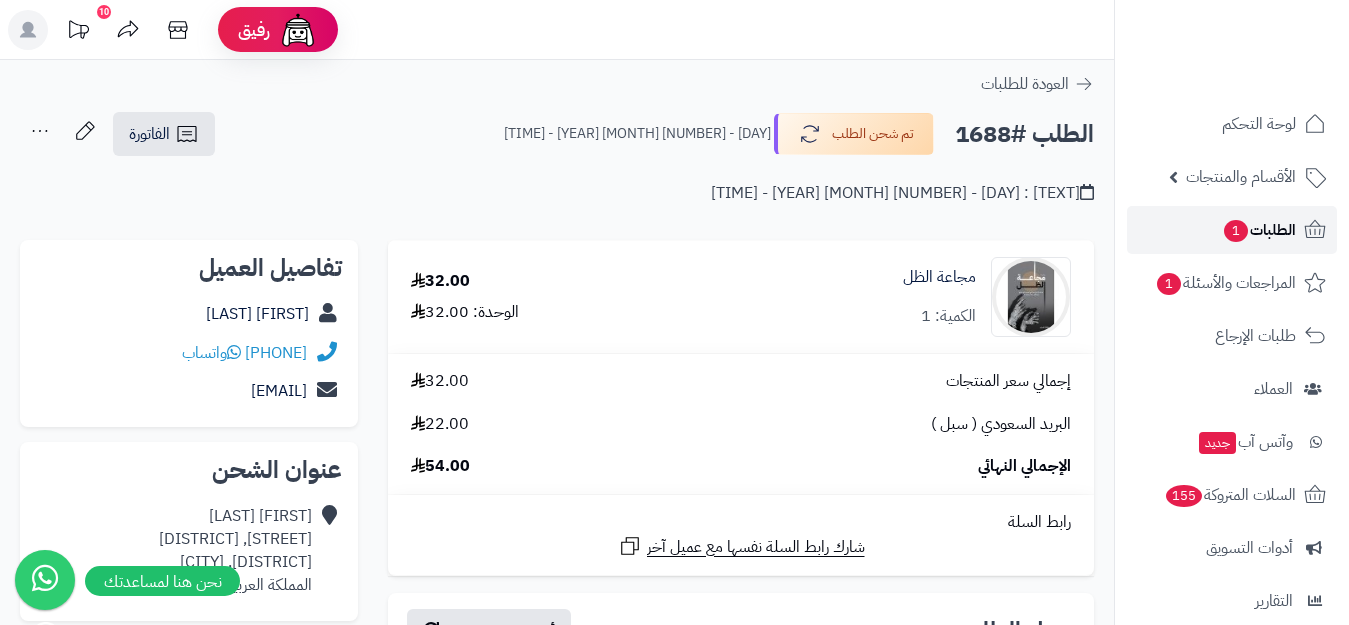 click on "الطلبات  1" at bounding box center (1259, 230) 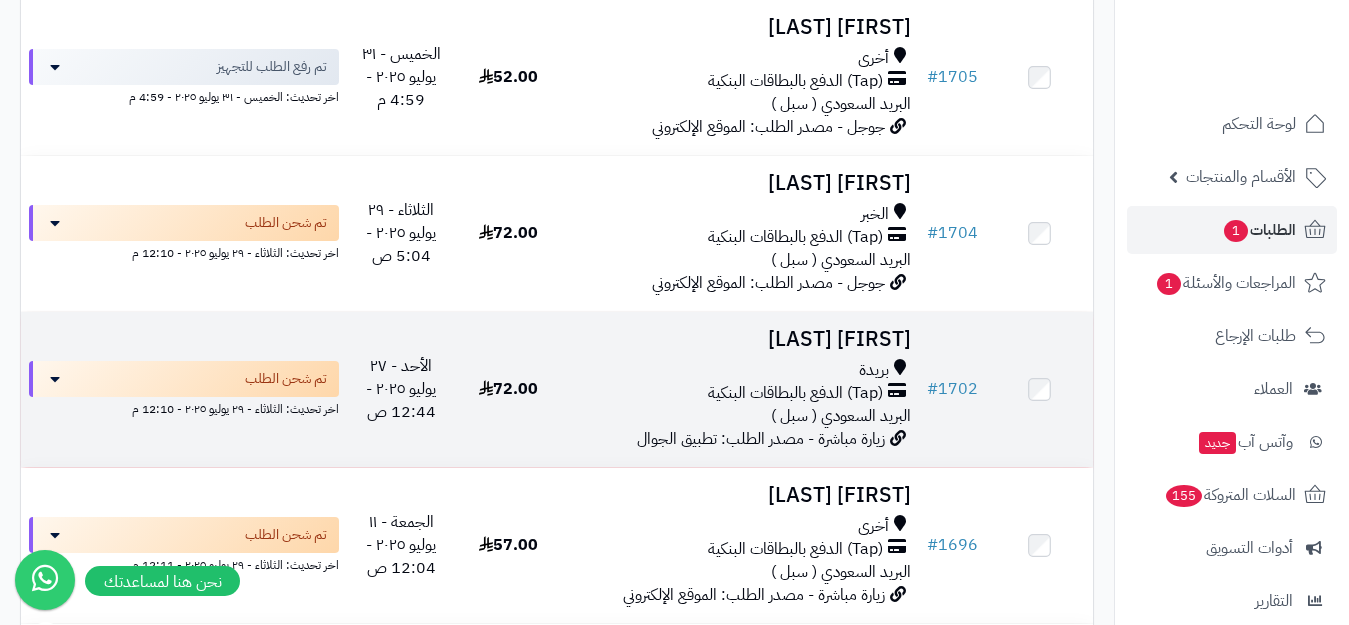 scroll, scrollTop: 500, scrollLeft: 0, axis: vertical 